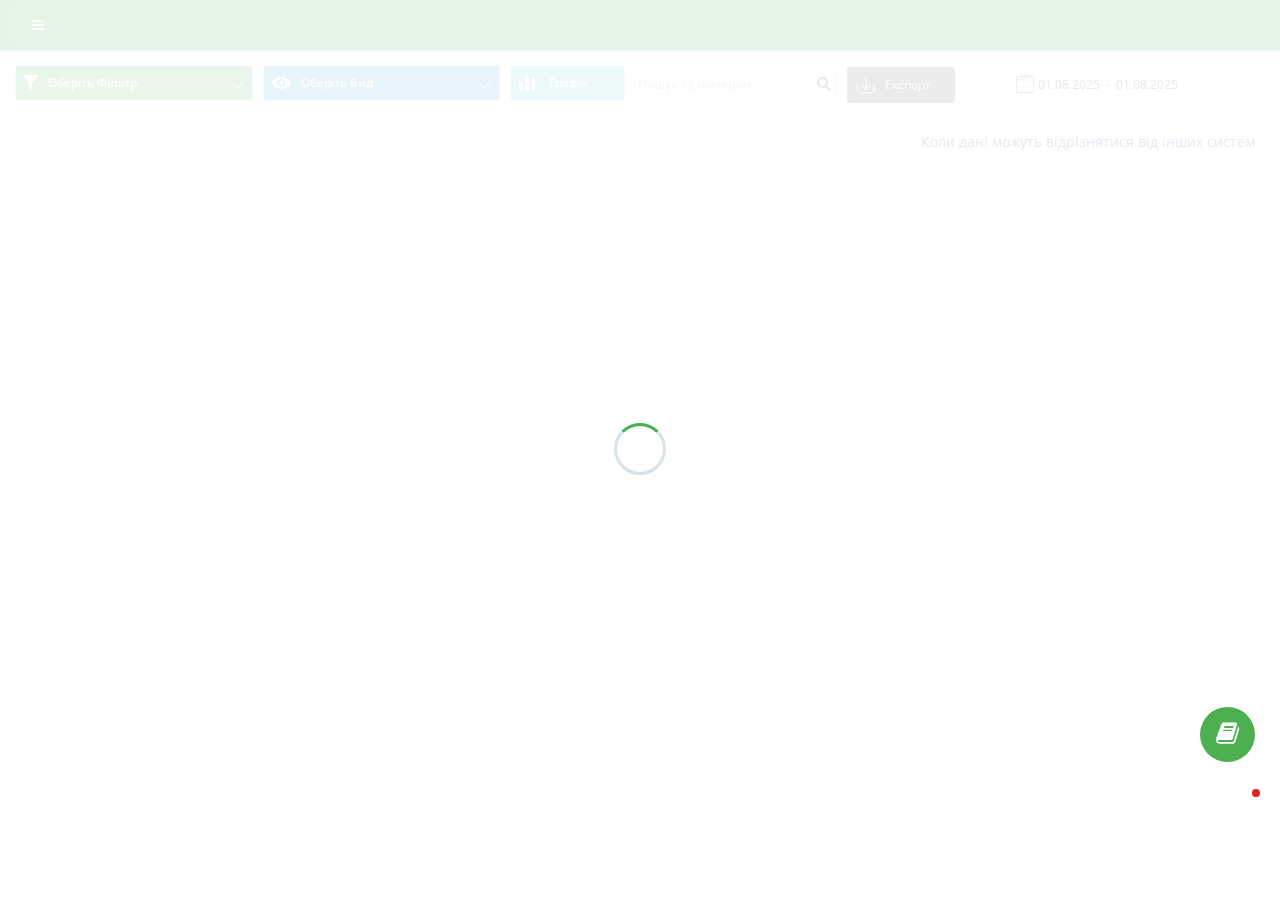 scroll, scrollTop: 0, scrollLeft: 0, axis: both 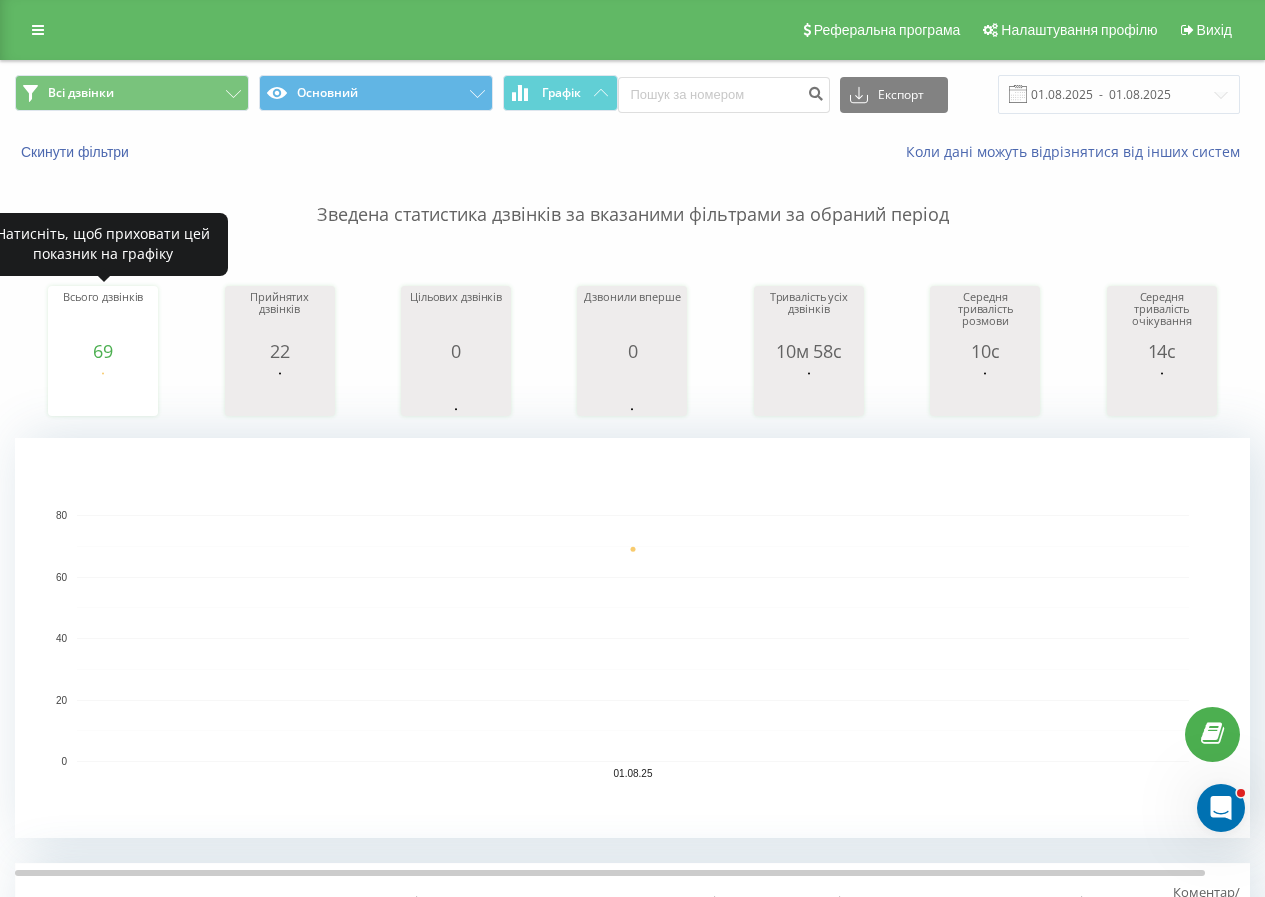 drag, startPoint x: 11, startPoint y: 369, endPoint x: 23, endPoint y: 371, distance: 12.165525 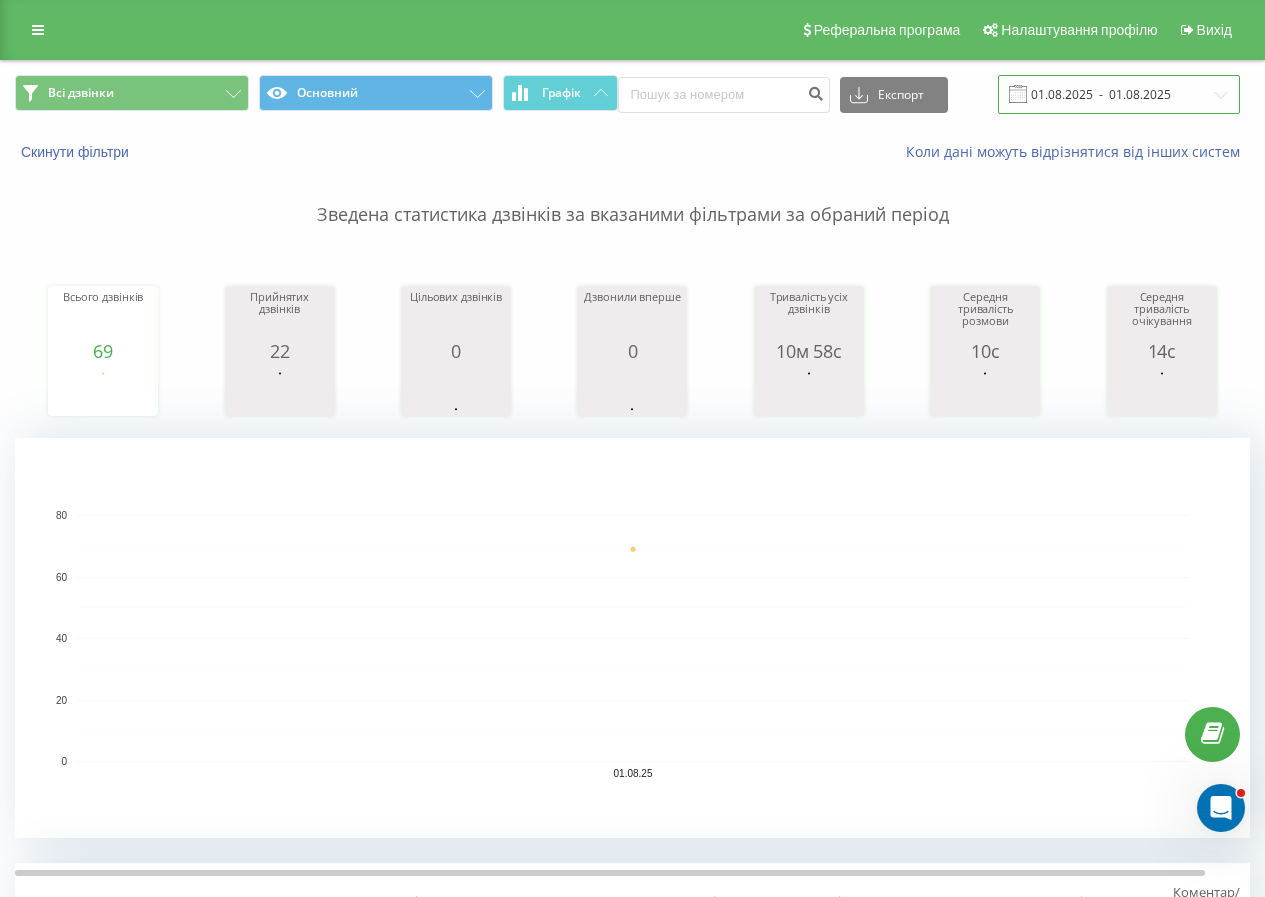 click on "01.08.2025  -  01.08.2025" at bounding box center (1119, 94) 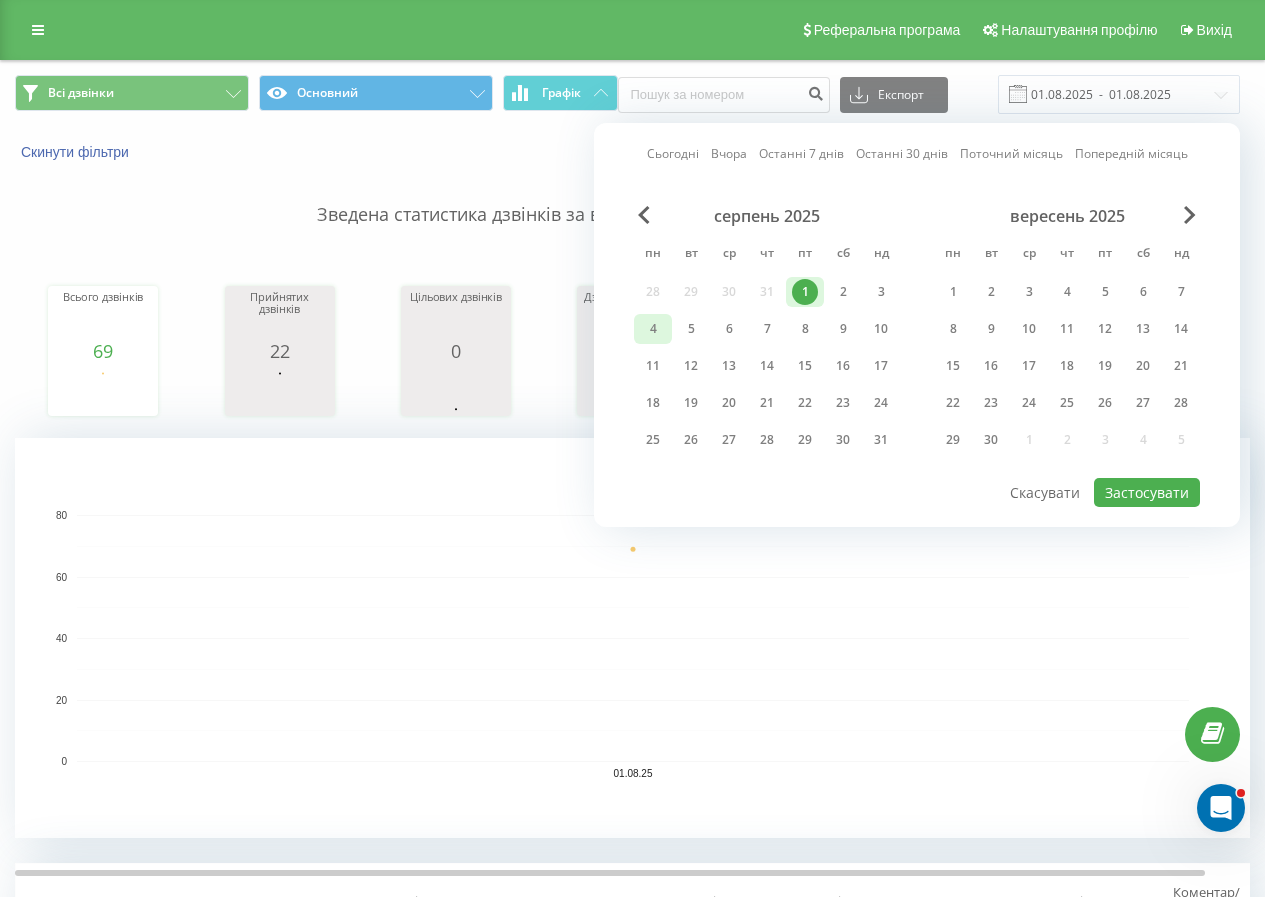 click on "4" at bounding box center [653, 329] 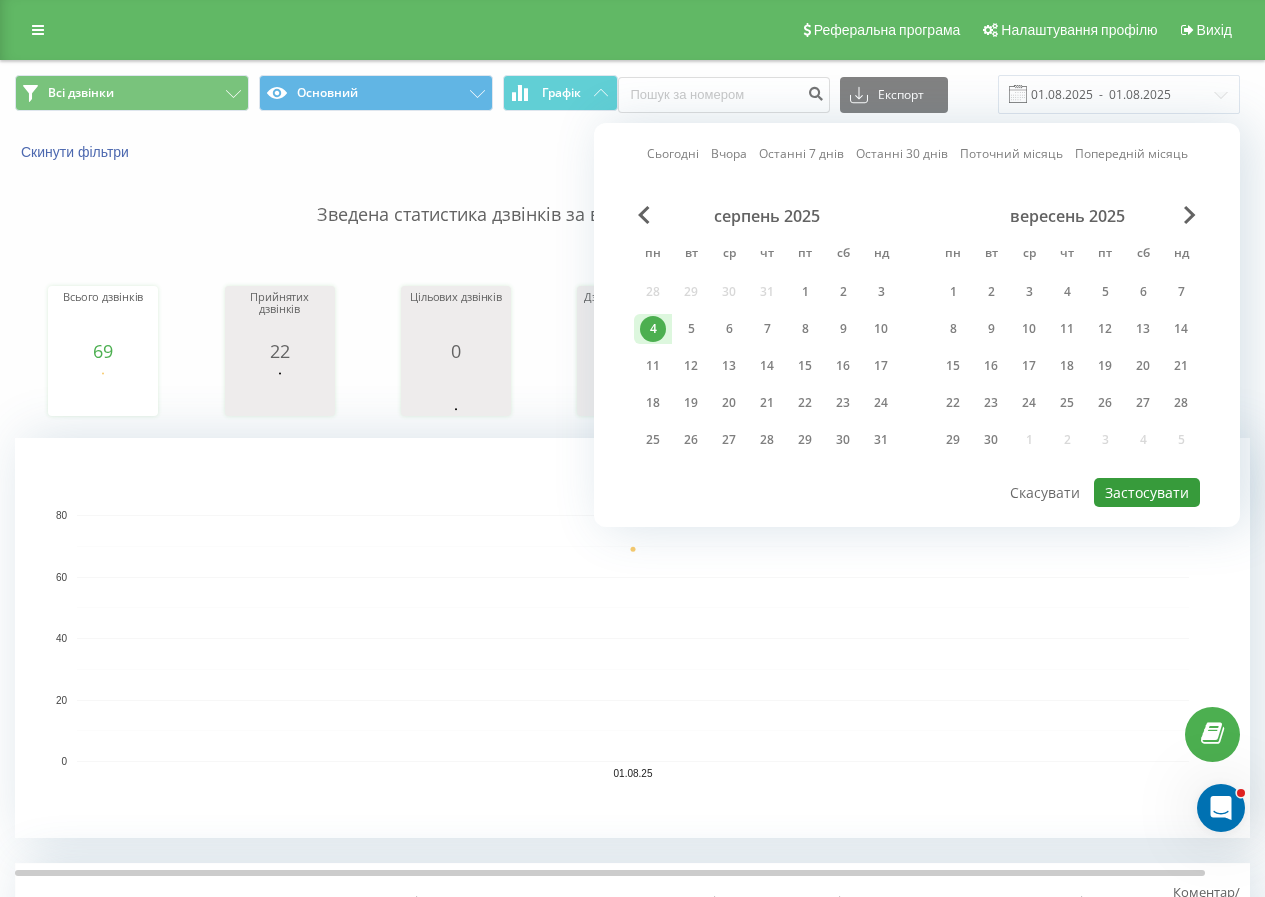 click on "Застосувати" at bounding box center [1147, 492] 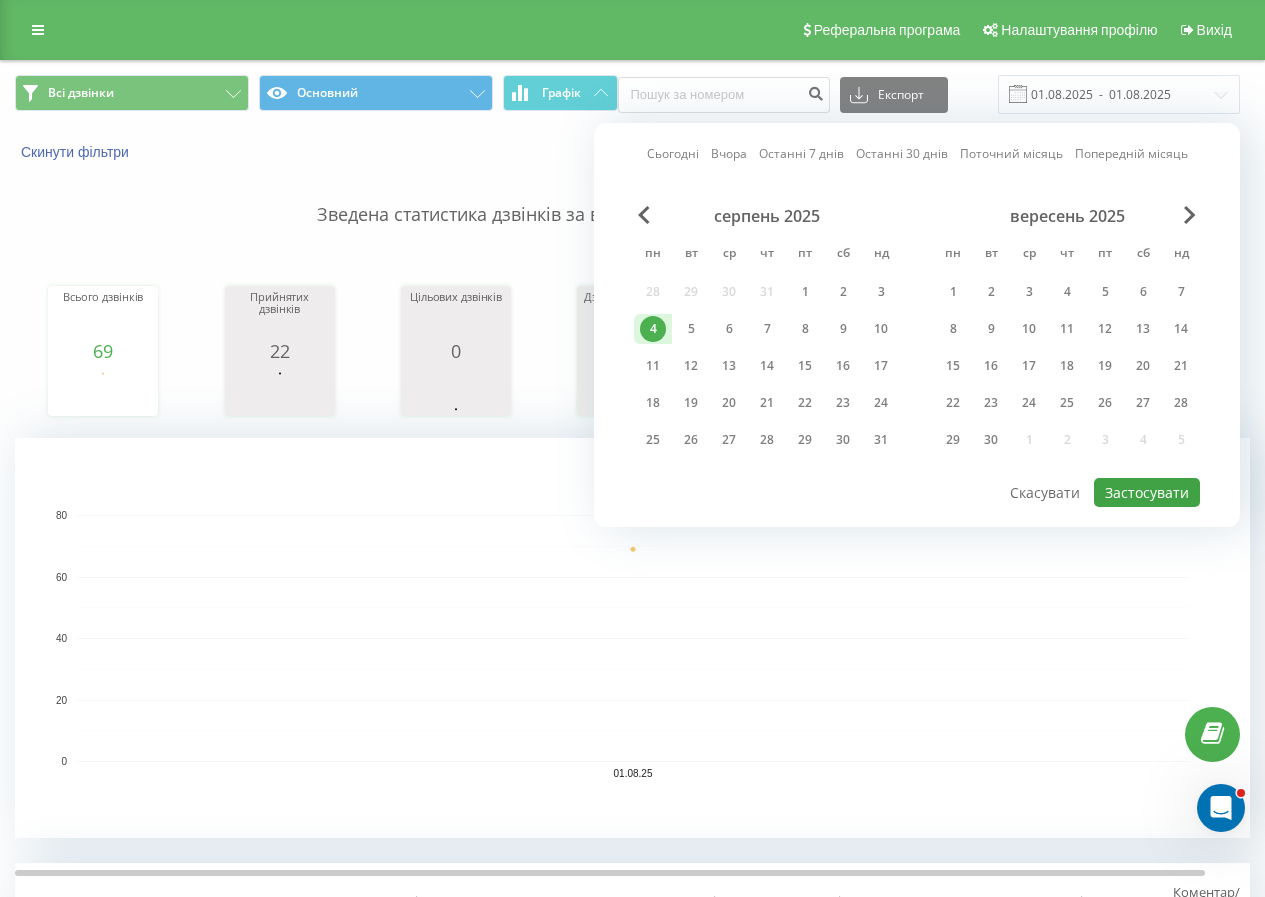 type on "04.08.2025  -  04.08.2025" 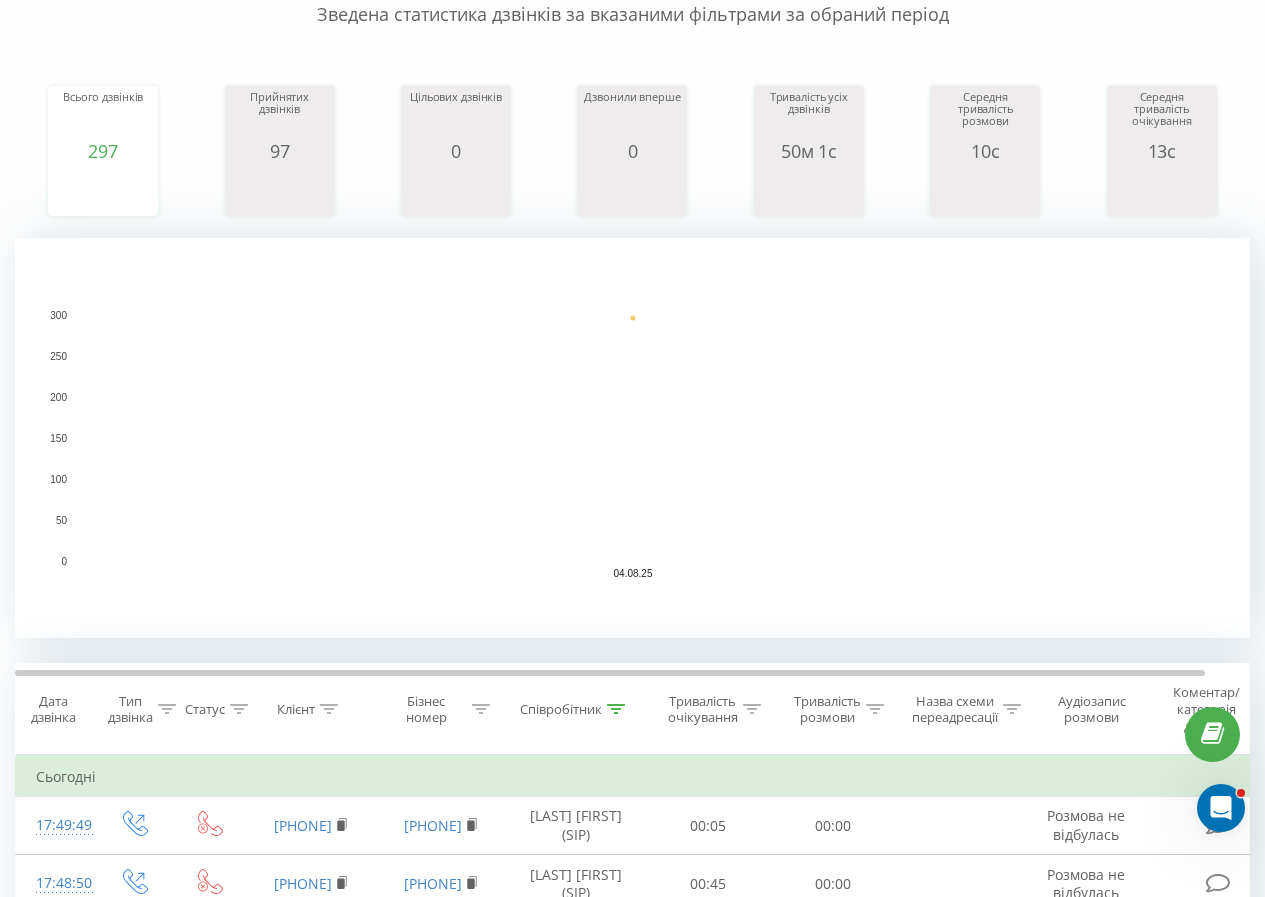 scroll, scrollTop: 500, scrollLeft: 0, axis: vertical 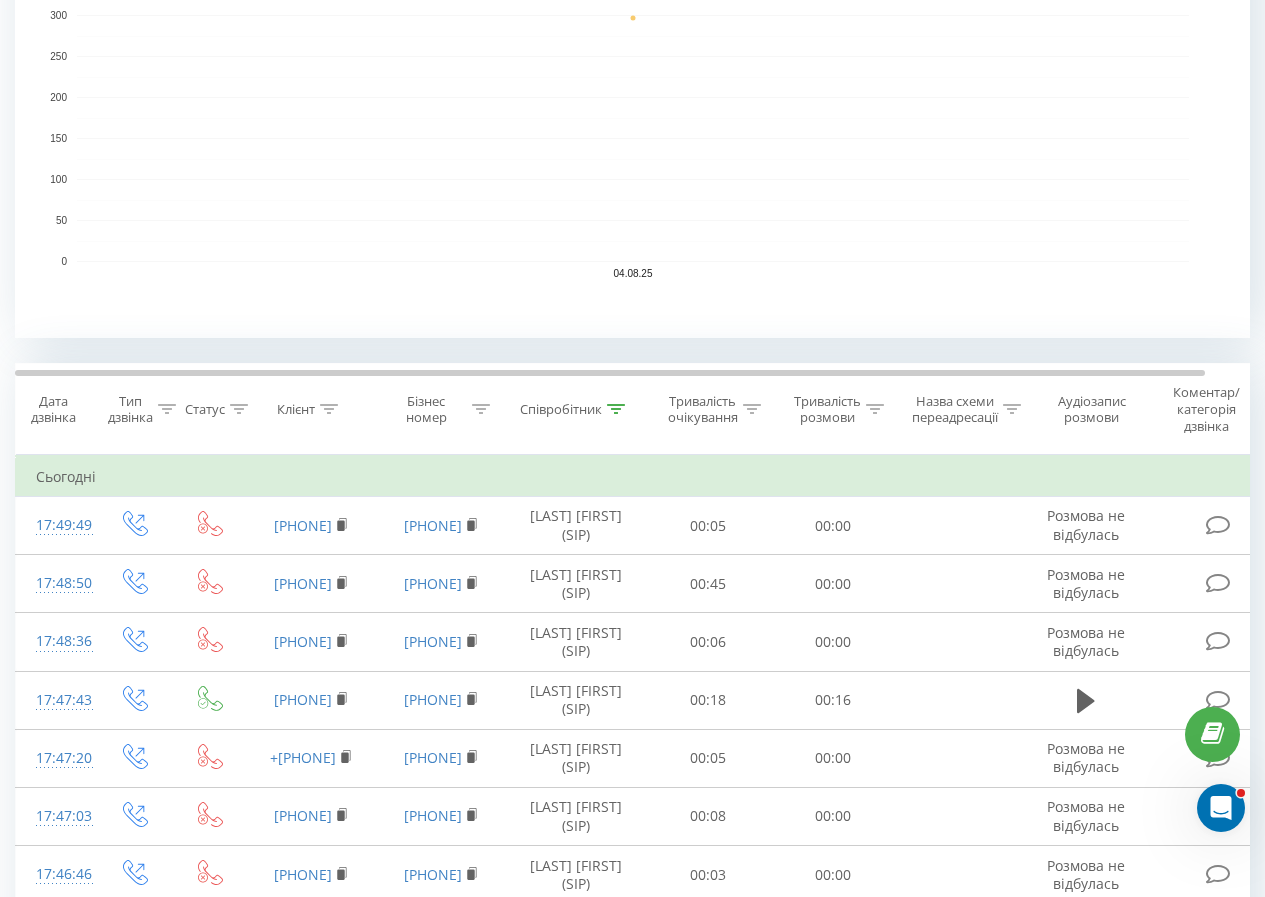 click 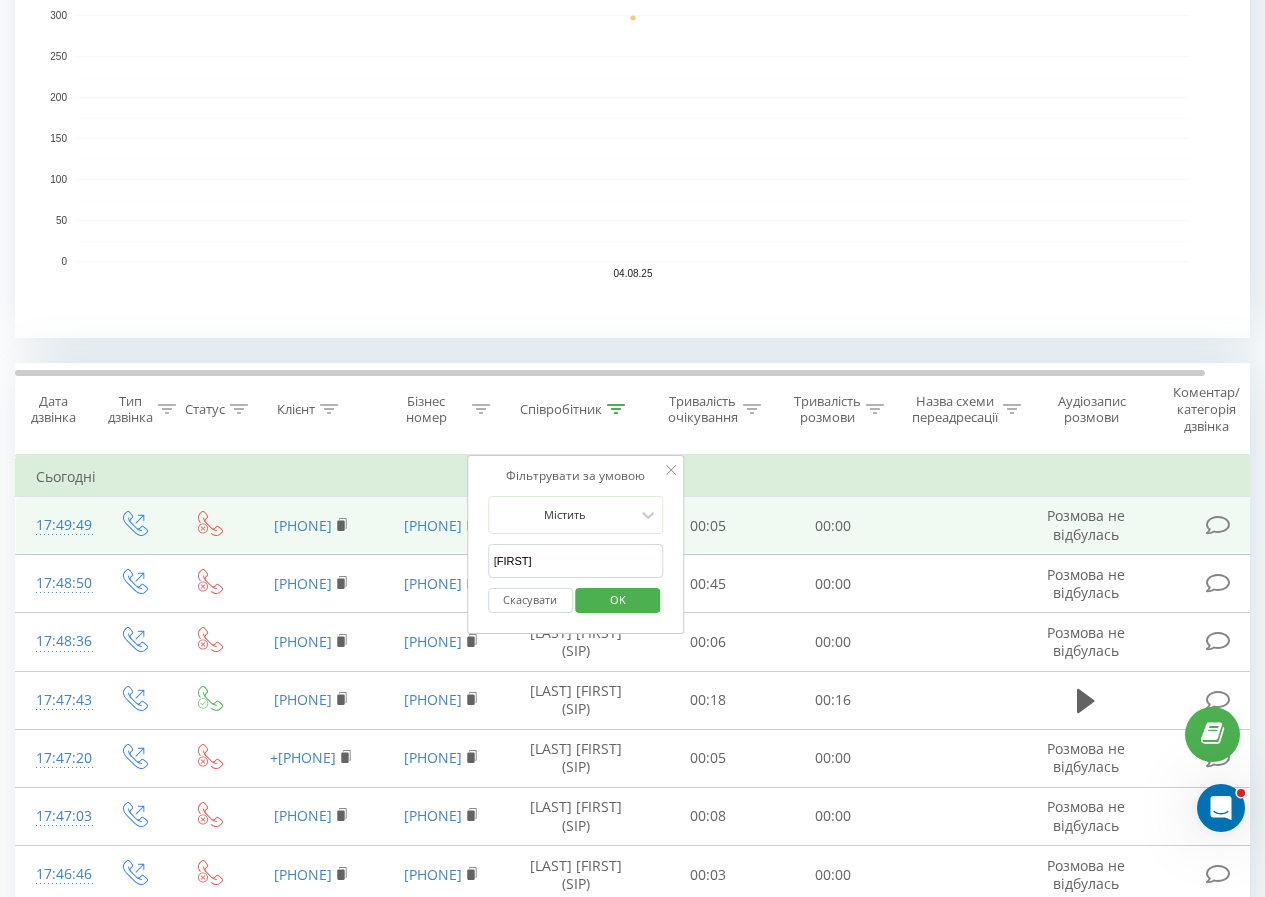 drag, startPoint x: 581, startPoint y: 561, endPoint x: 444, endPoint y: 506, distance: 147.62791 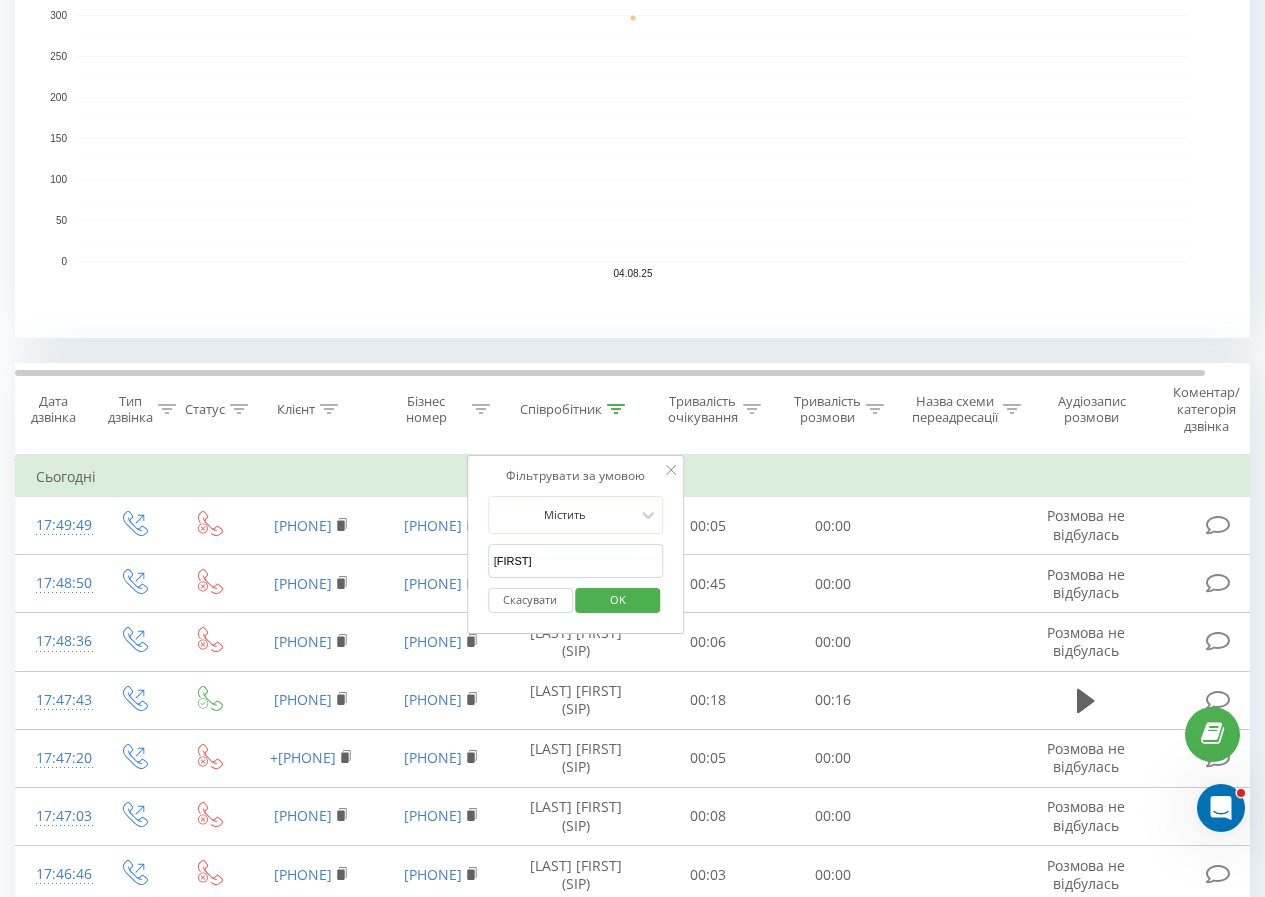 type on "[FIRST_NAME]" 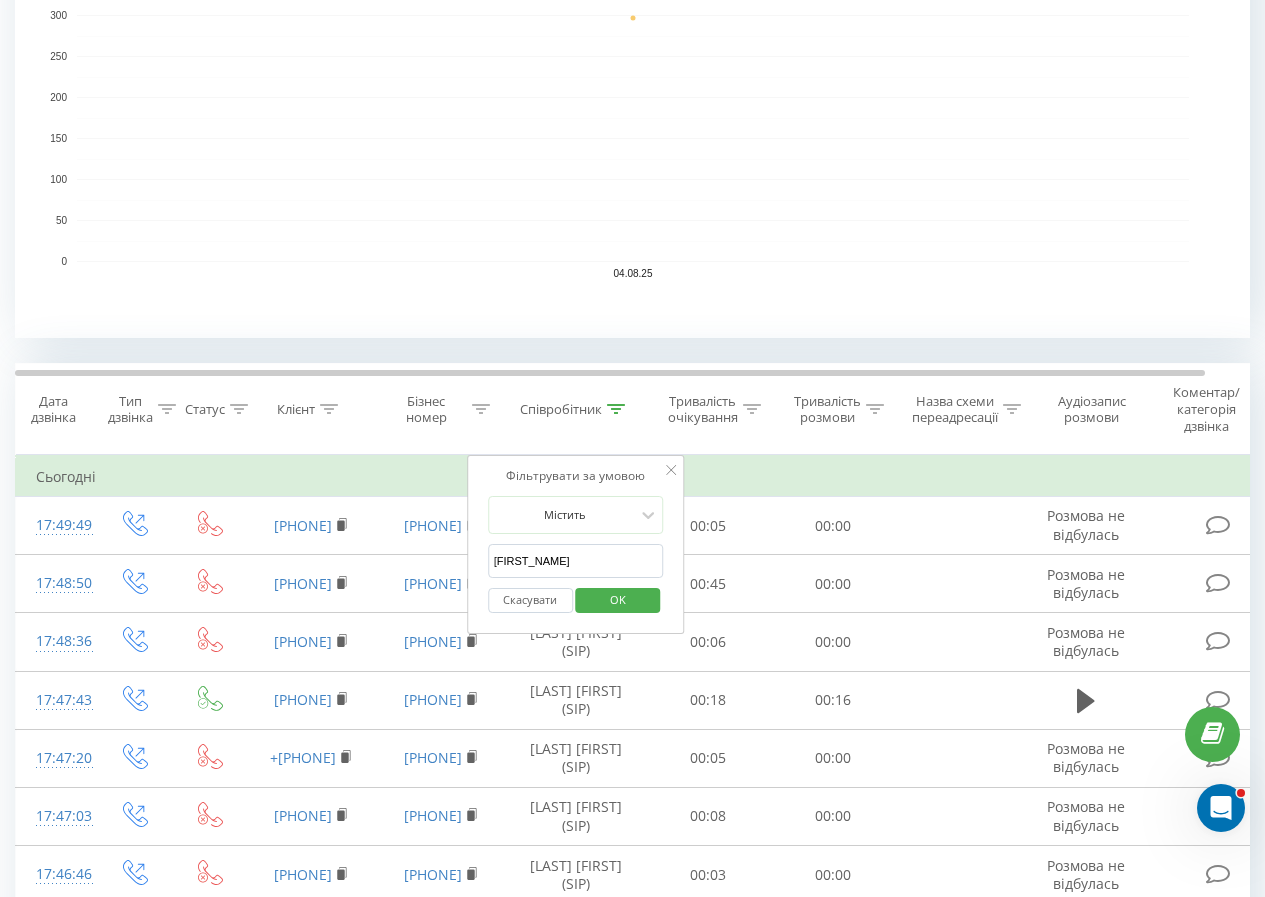 click on "OK" at bounding box center (618, 600) 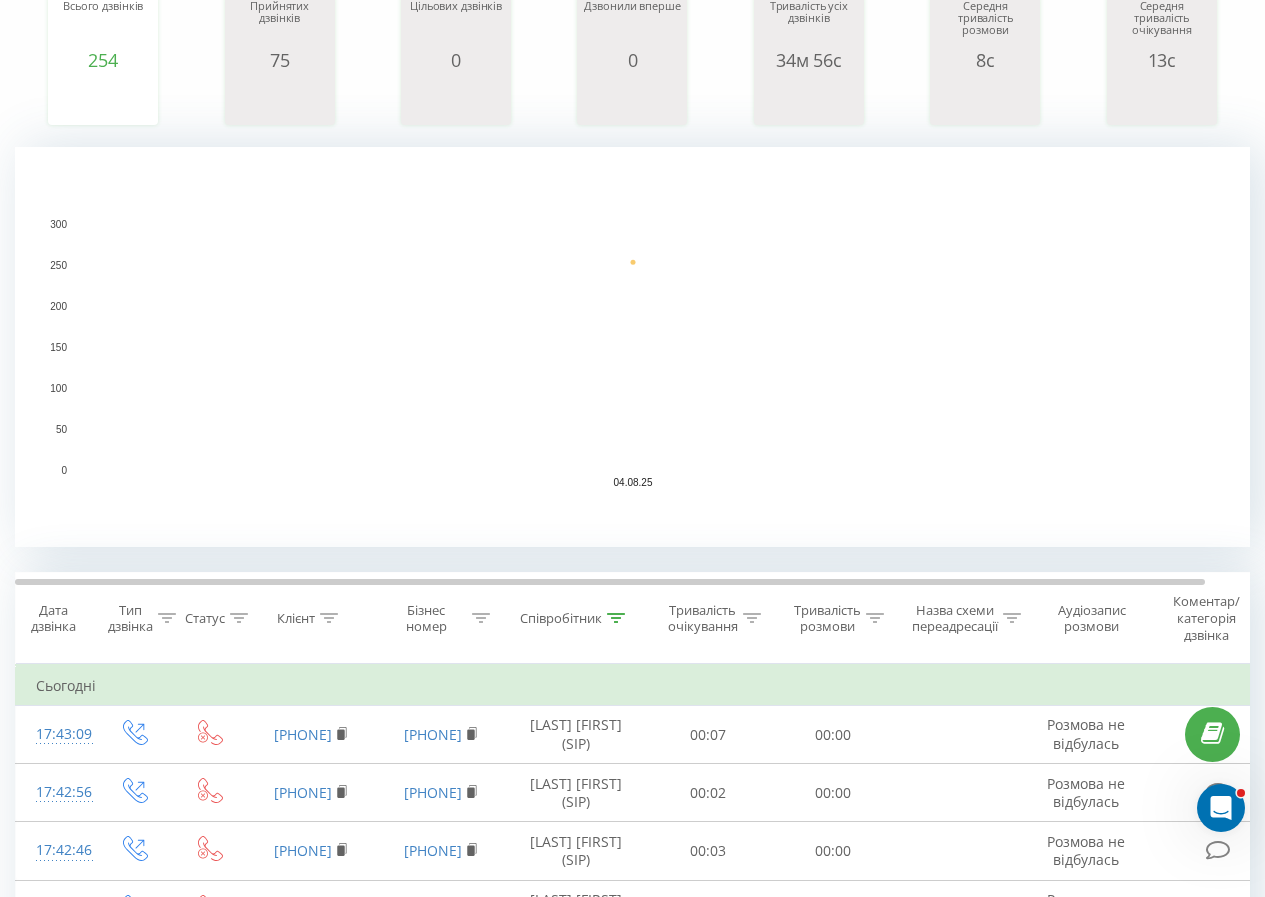 scroll, scrollTop: 300, scrollLeft: 0, axis: vertical 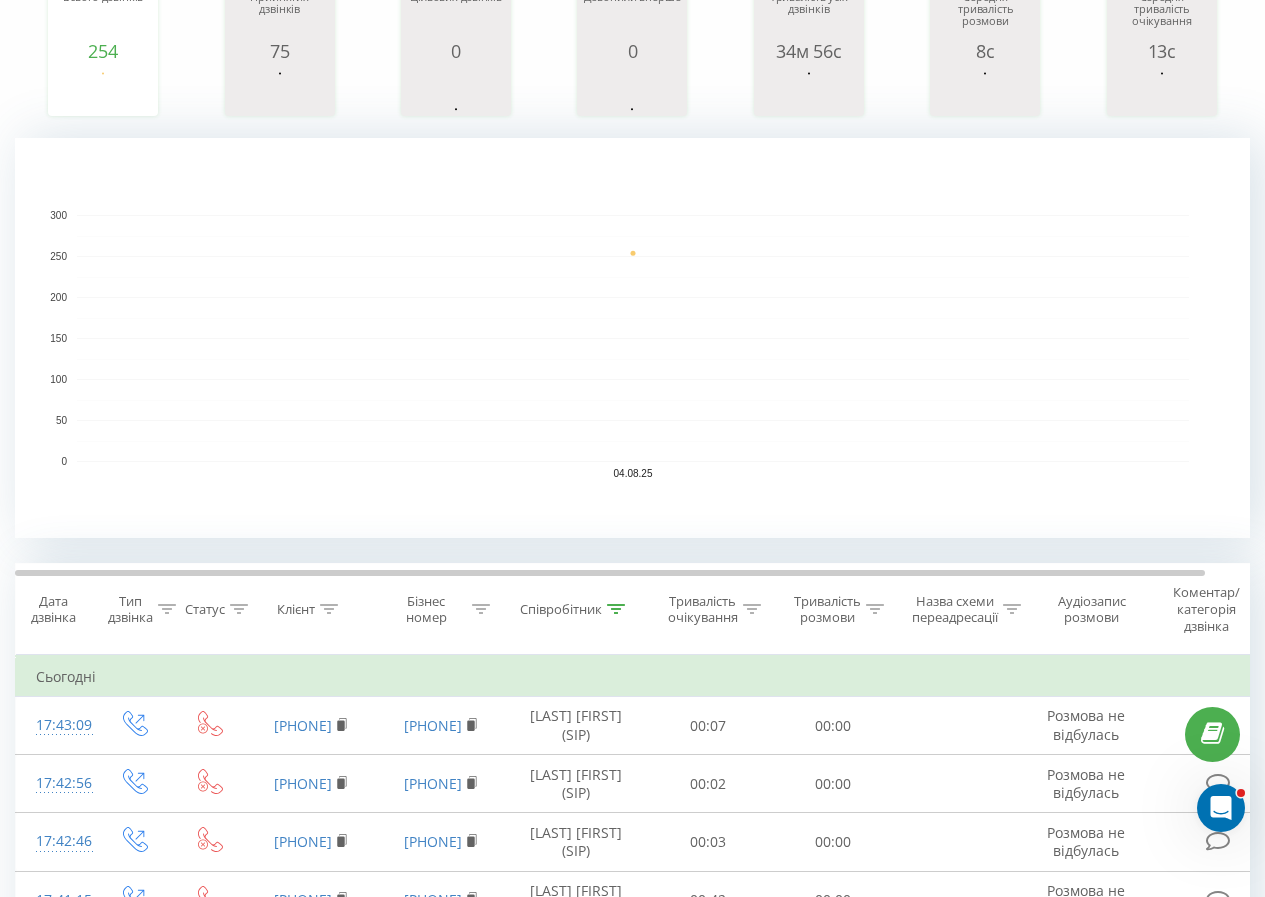 click 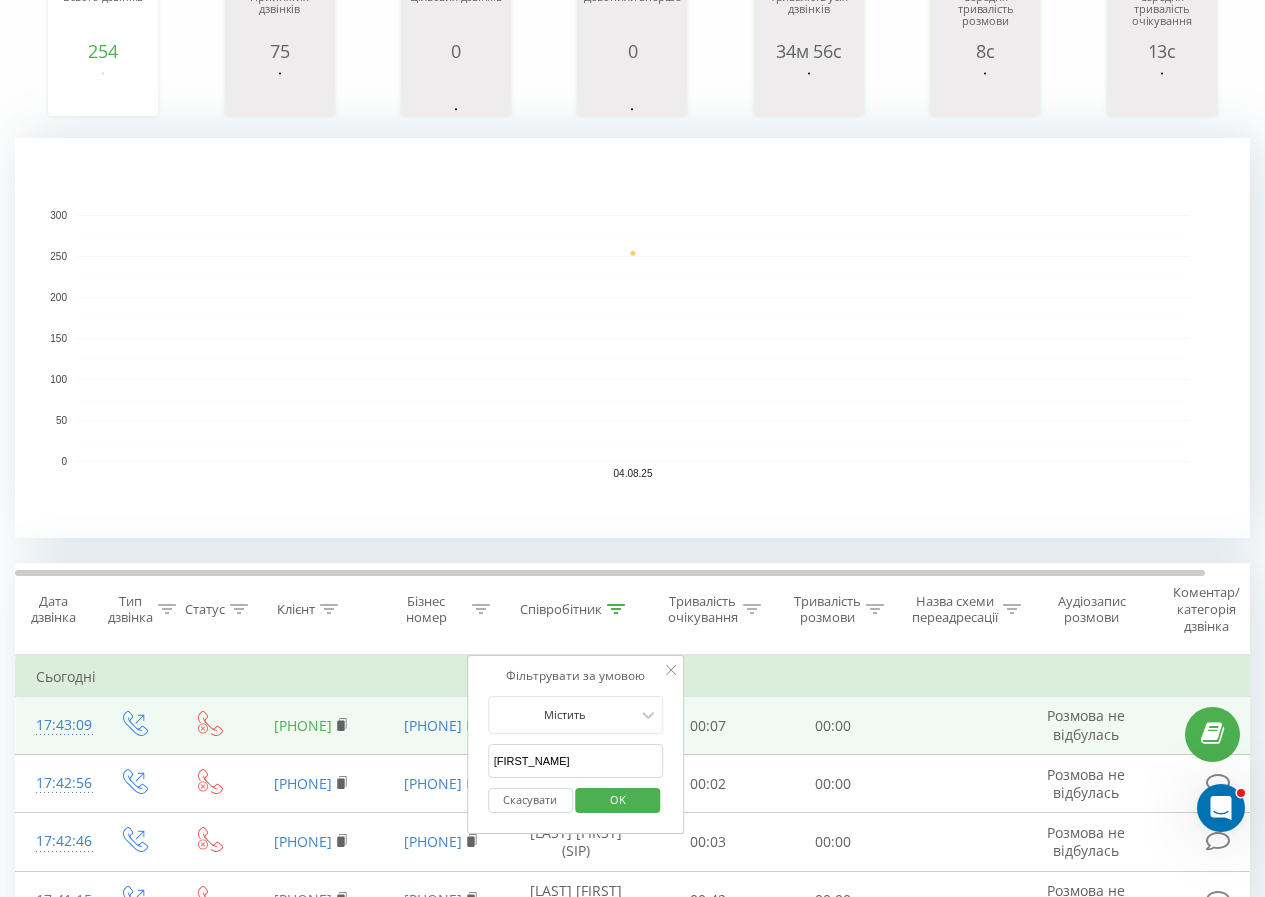 drag, startPoint x: 576, startPoint y: 767, endPoint x: 325, endPoint y: 720, distance: 255.36249 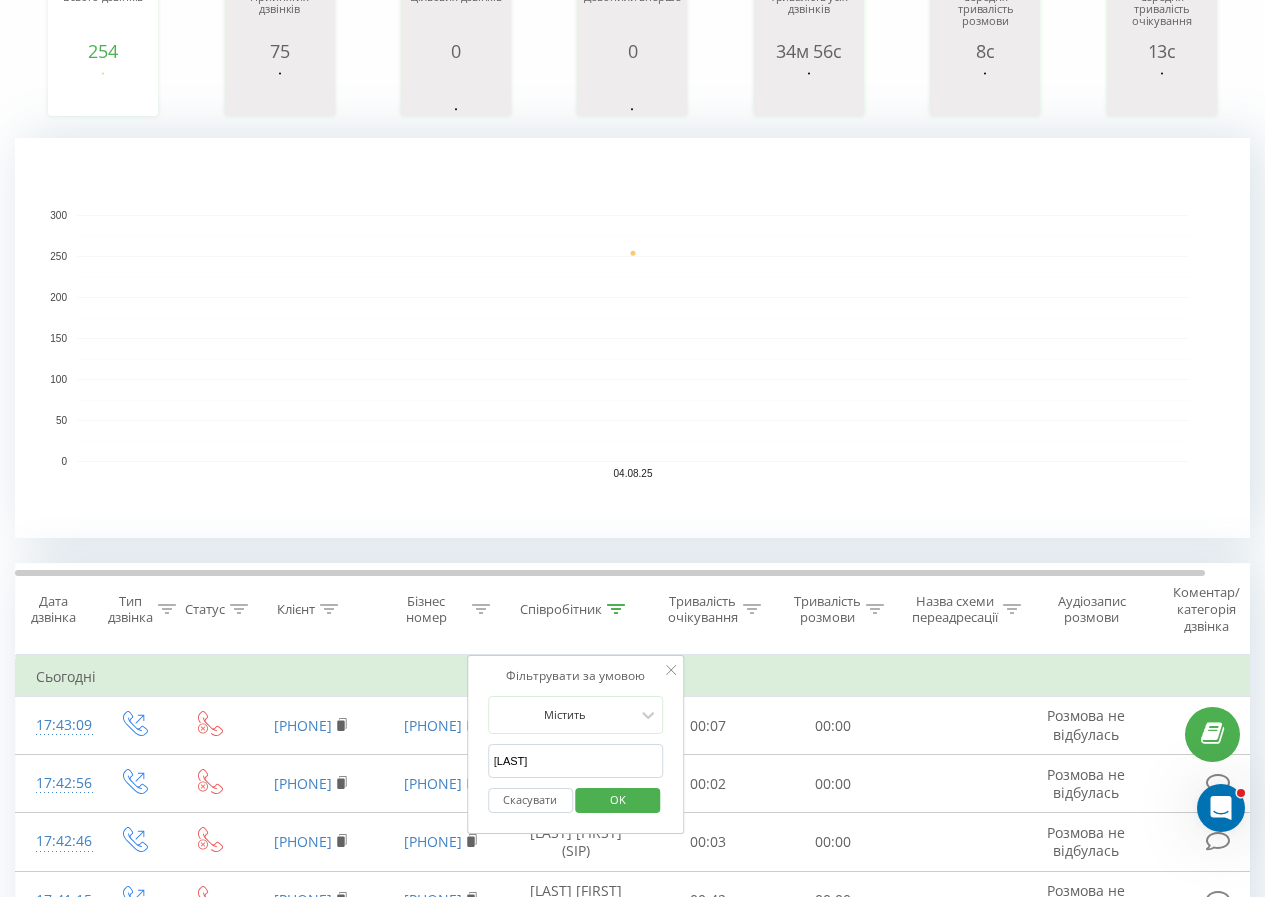 type on "[LAST_NAME]" 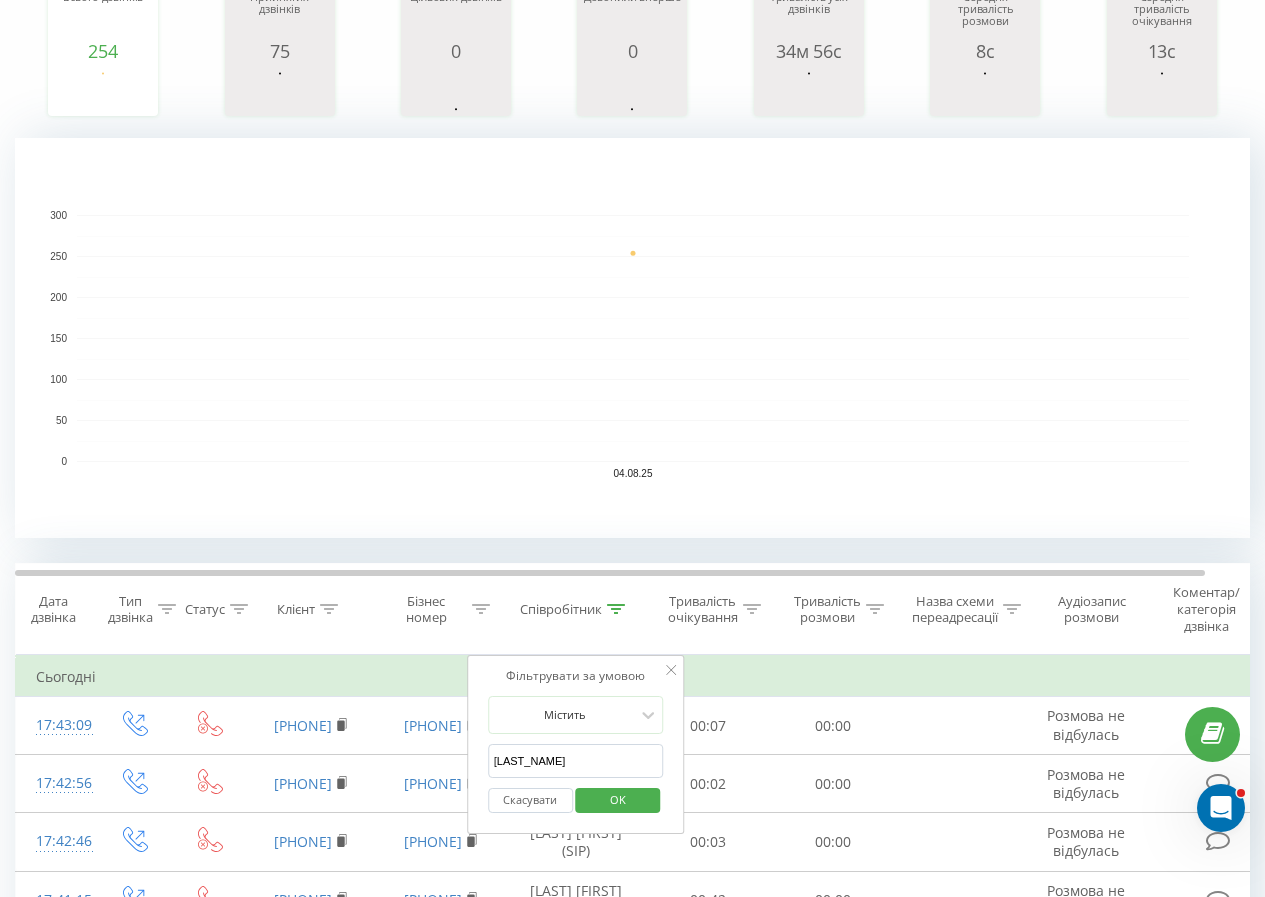 click on "OK" at bounding box center [618, 800] 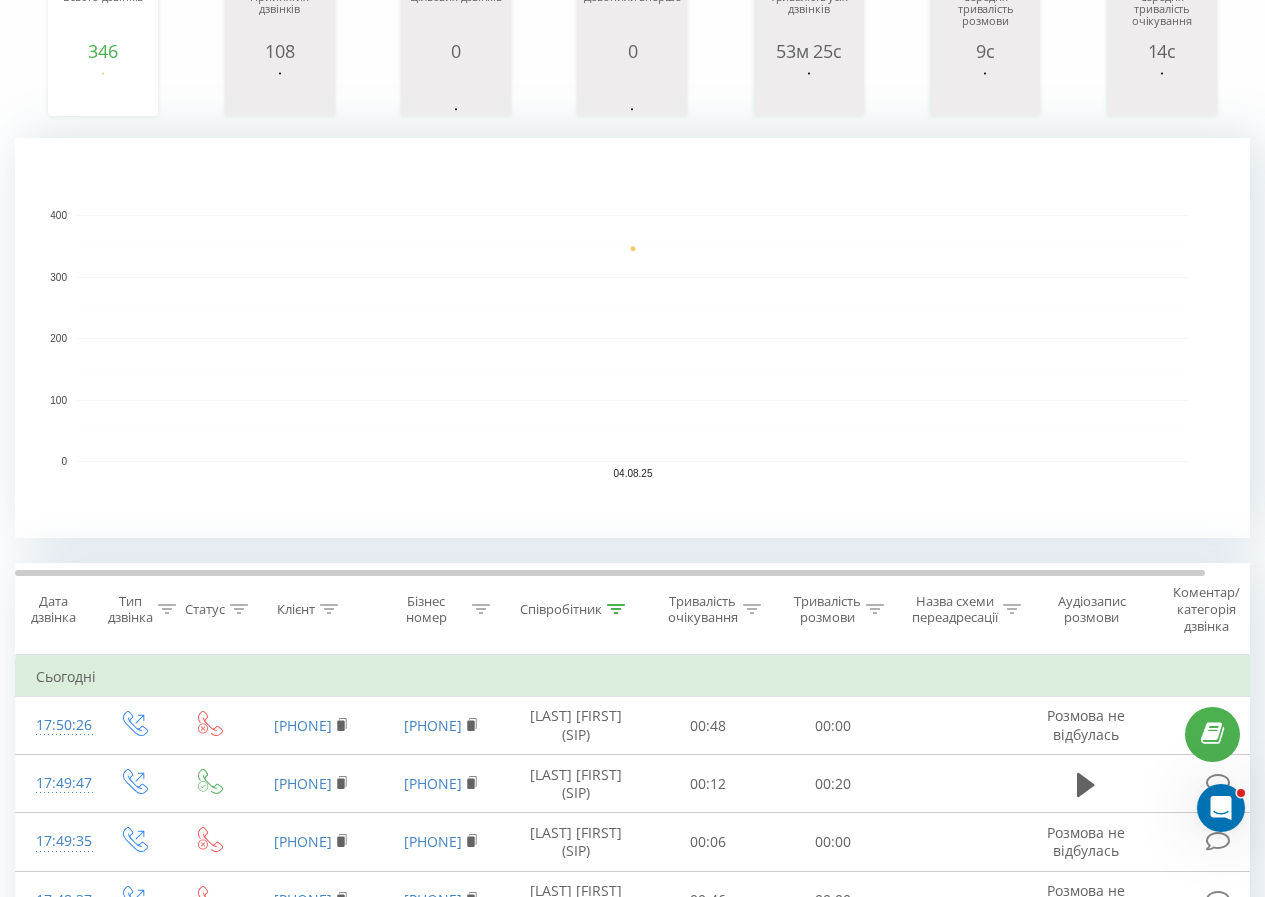 click 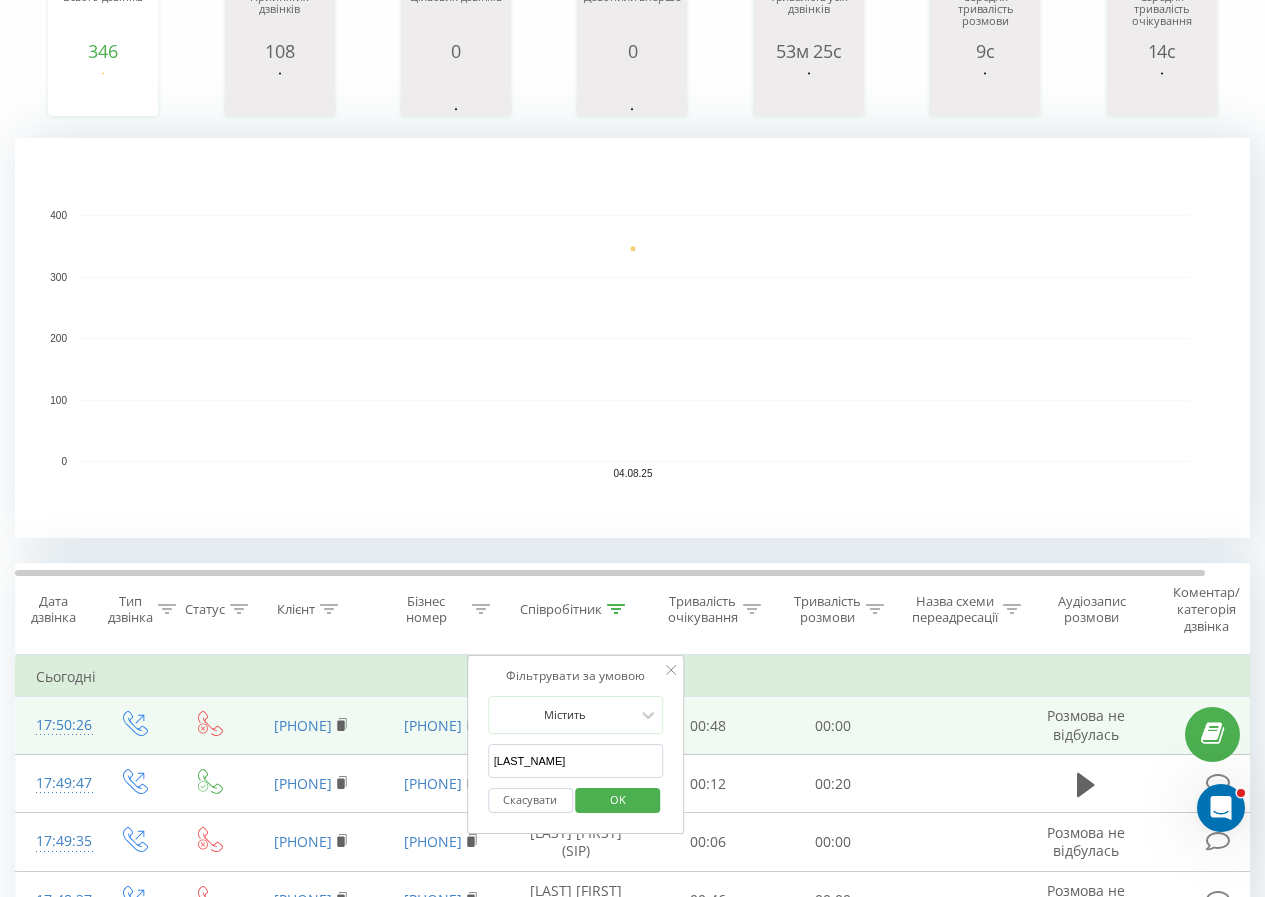 drag, startPoint x: 575, startPoint y: 771, endPoint x: 412, endPoint y: 741, distance: 165.73775 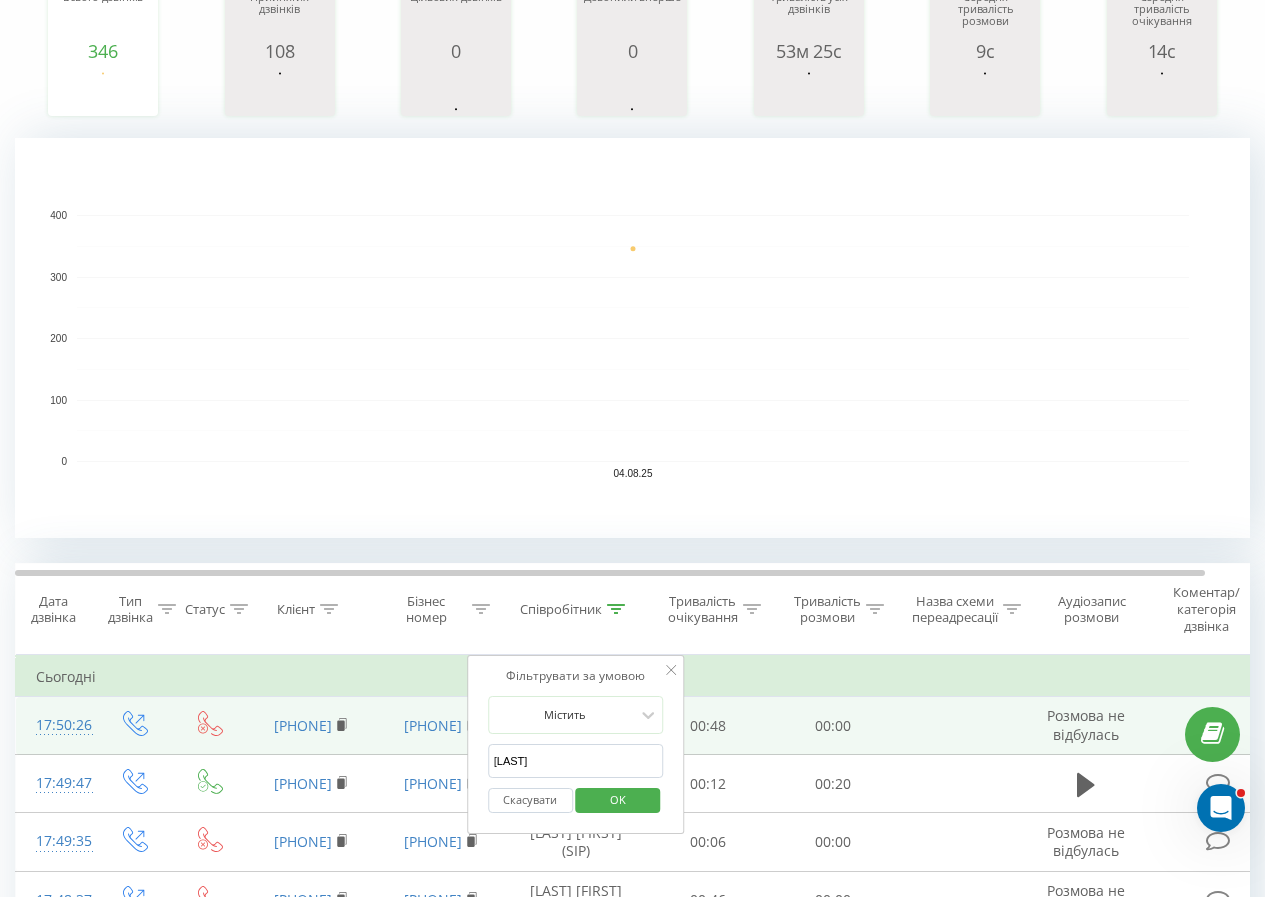 click on "OK" at bounding box center (618, 800) 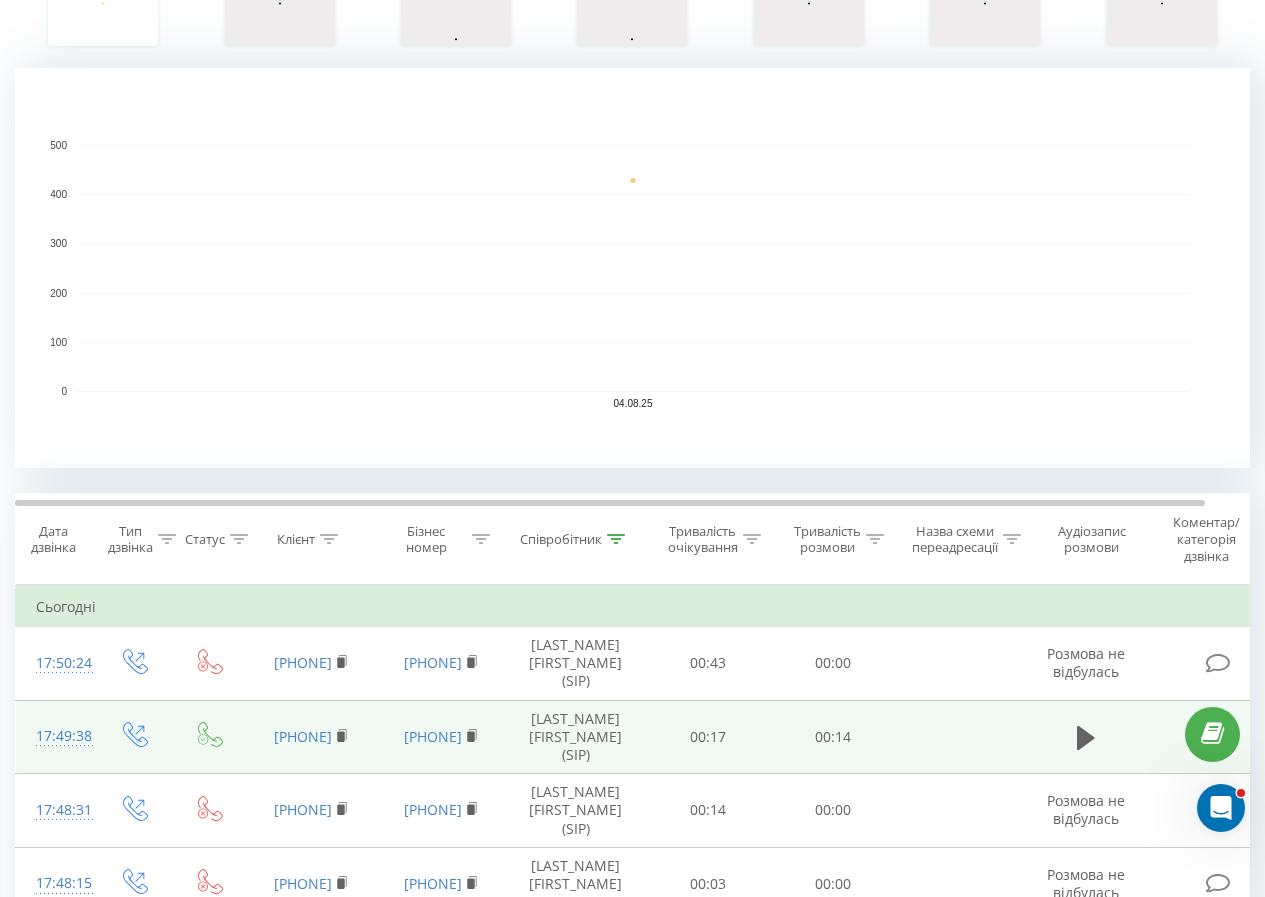 scroll, scrollTop: 400, scrollLeft: 0, axis: vertical 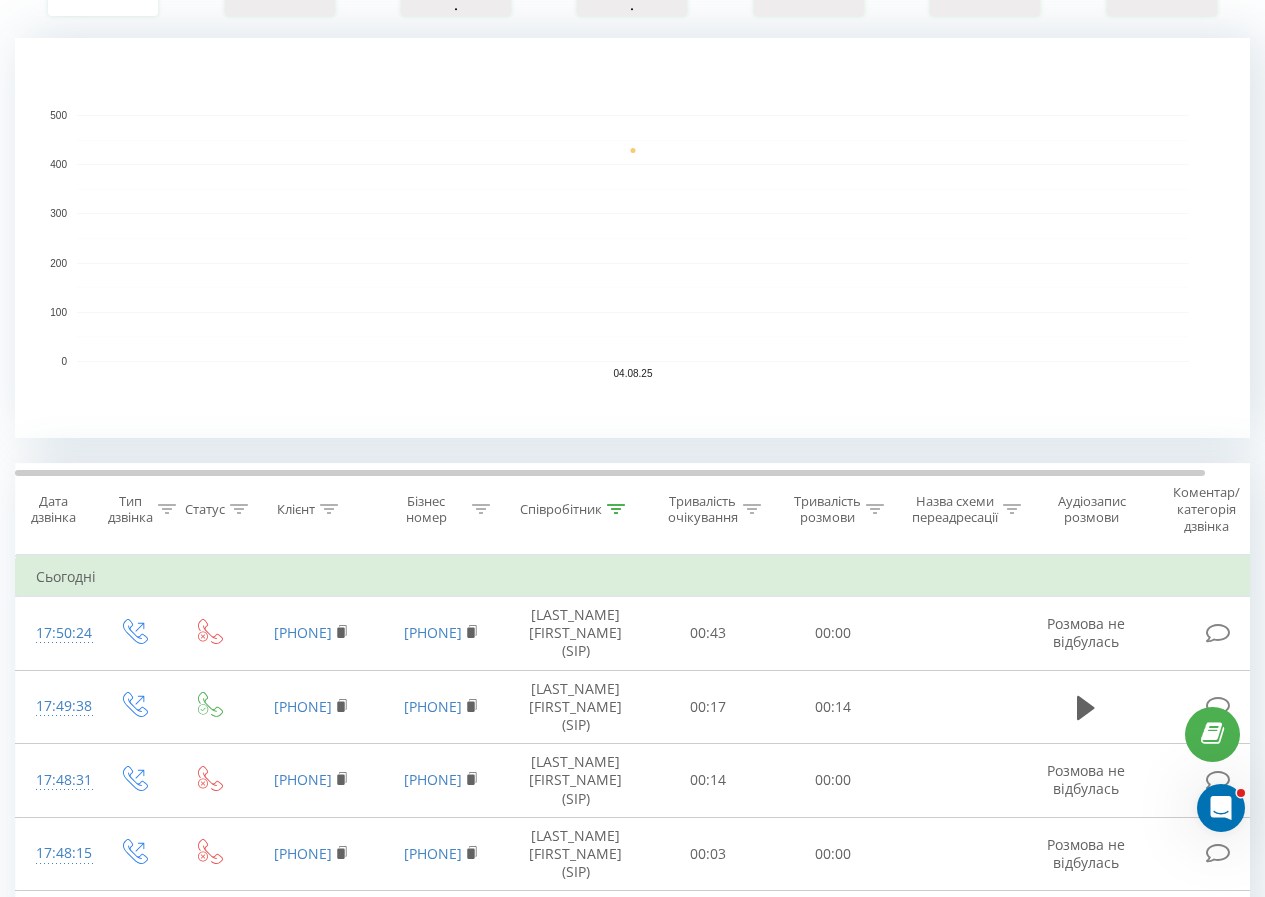 click 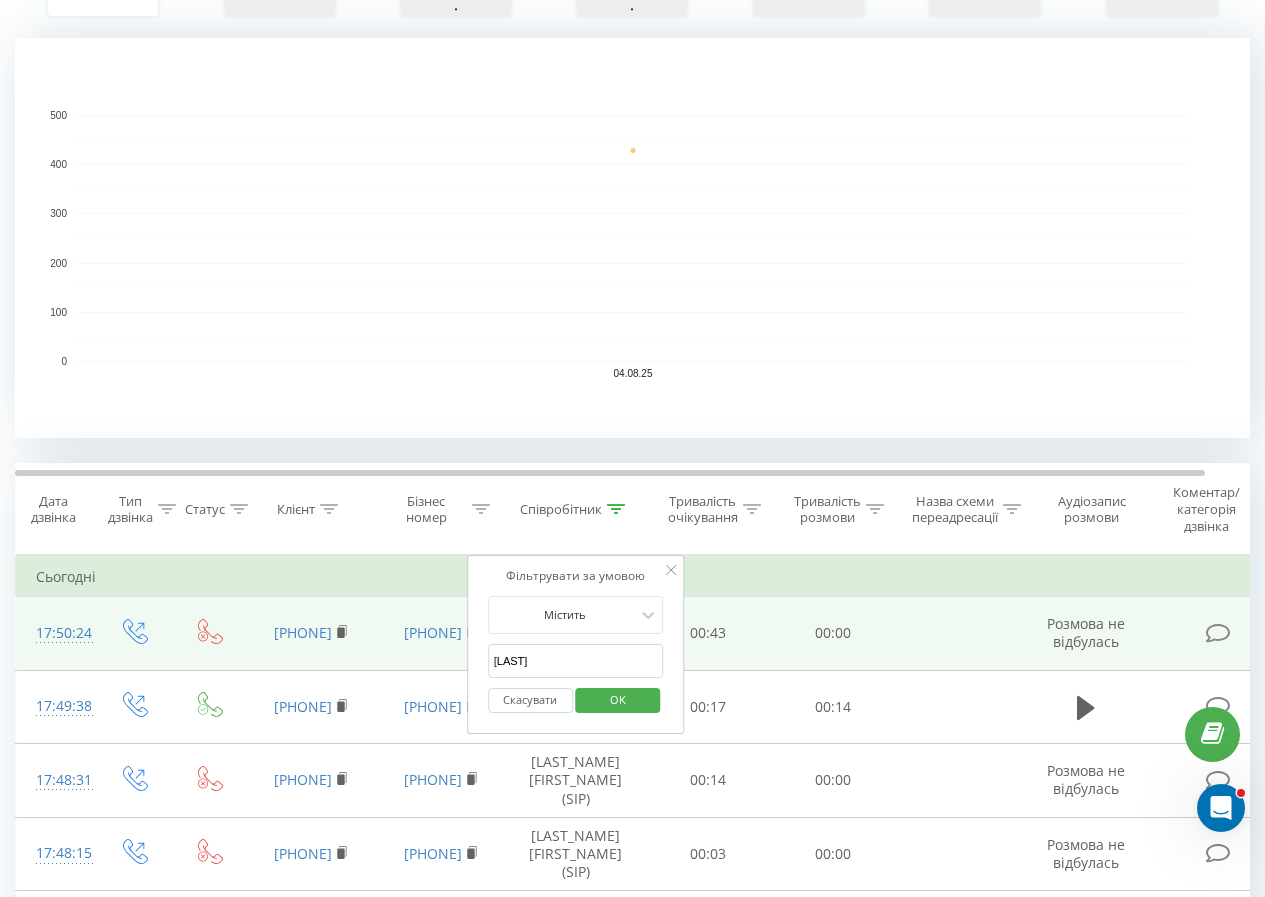 drag, startPoint x: 433, startPoint y: 654, endPoint x: 230, endPoint y: 627, distance: 204.78769 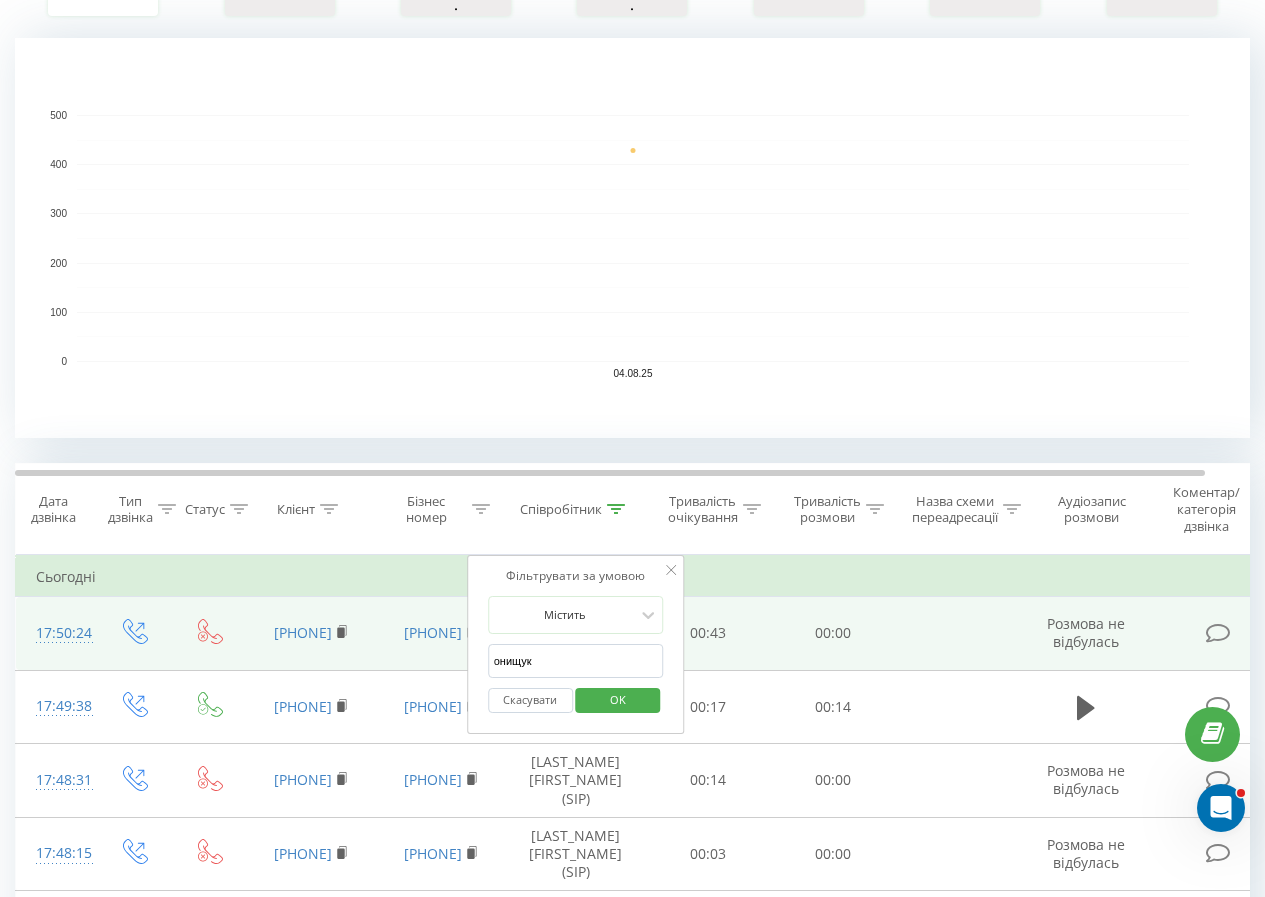 click on "OK" at bounding box center (618, 700) 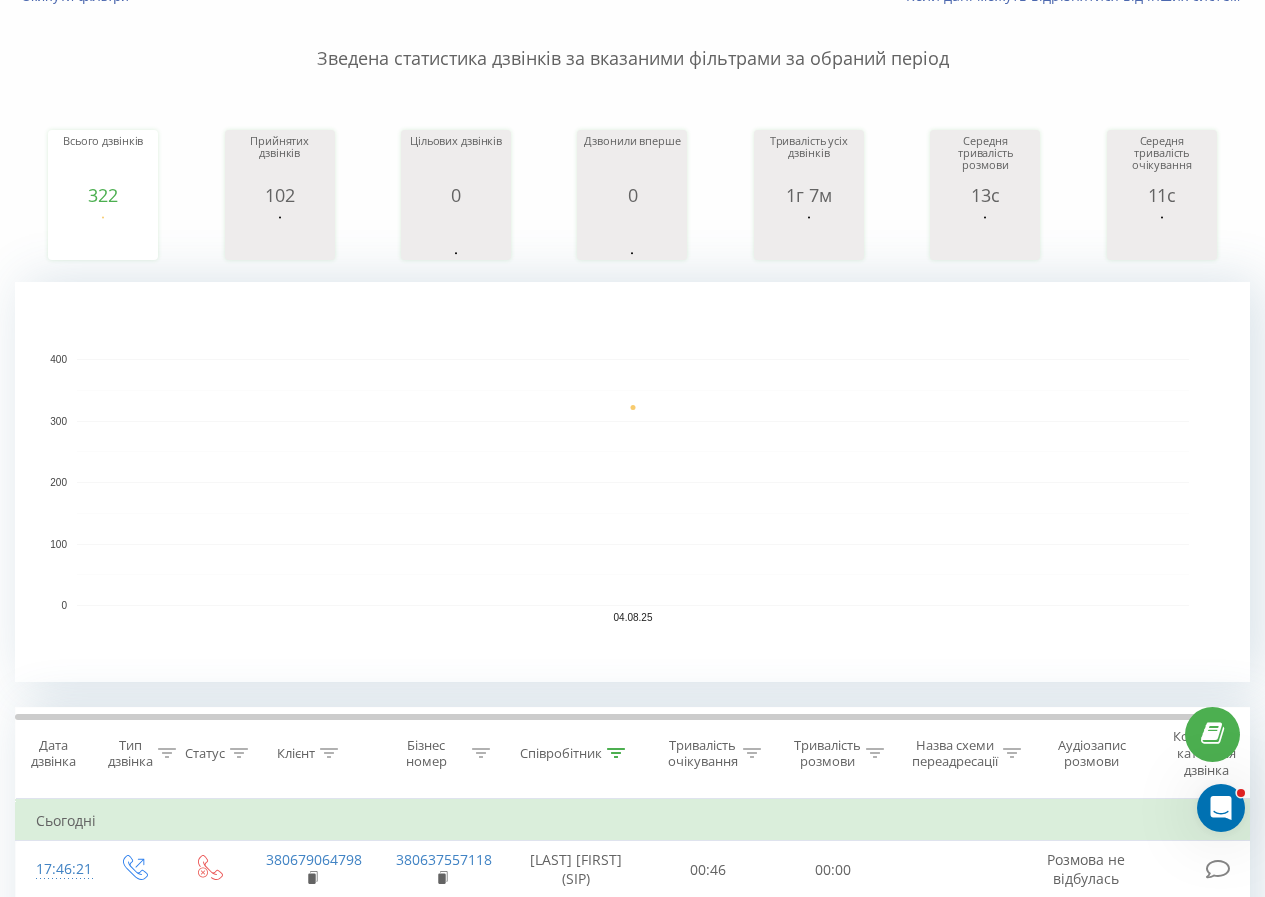 scroll, scrollTop: 200, scrollLeft: 0, axis: vertical 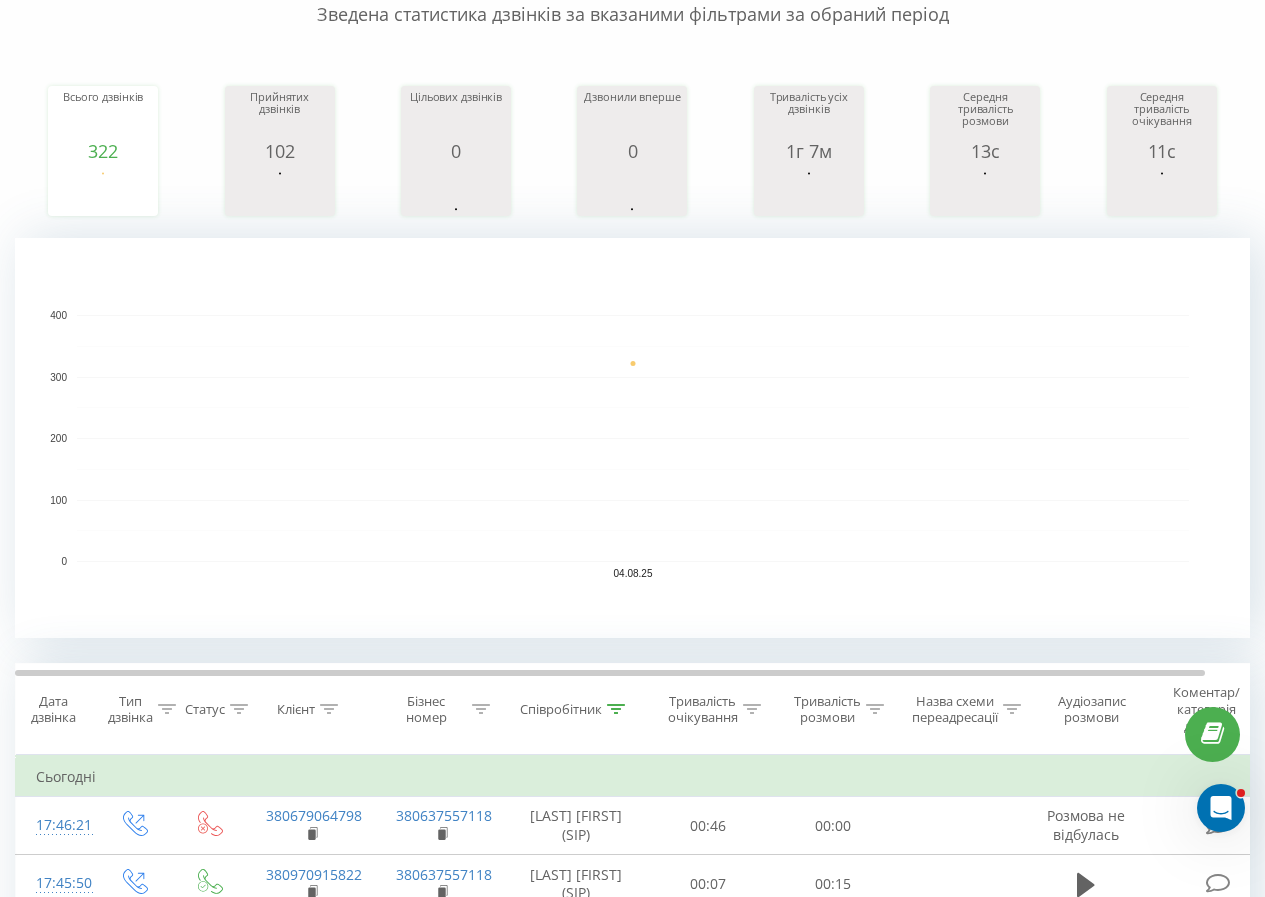 click 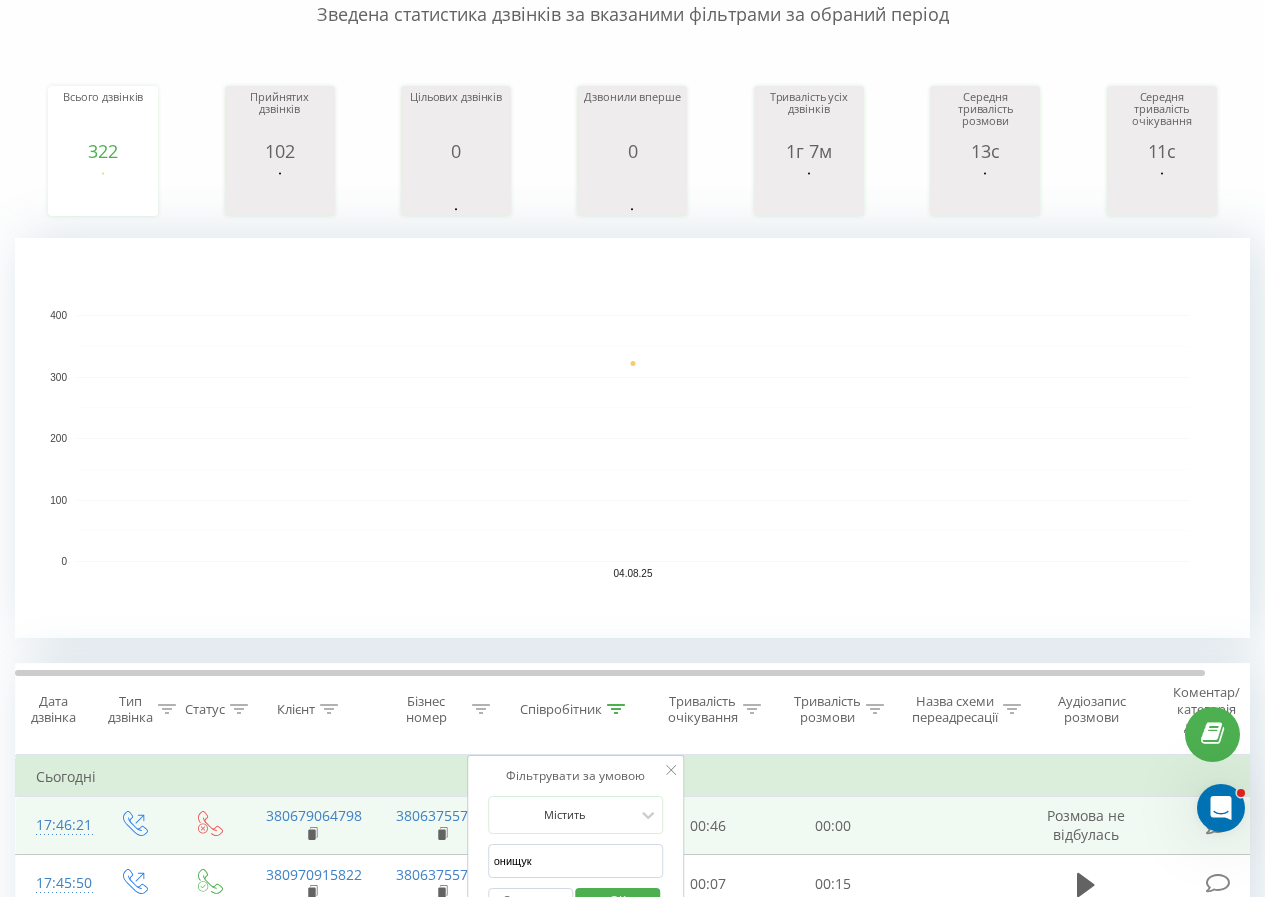 drag, startPoint x: 604, startPoint y: 876, endPoint x: 343, endPoint y: 846, distance: 262.71848 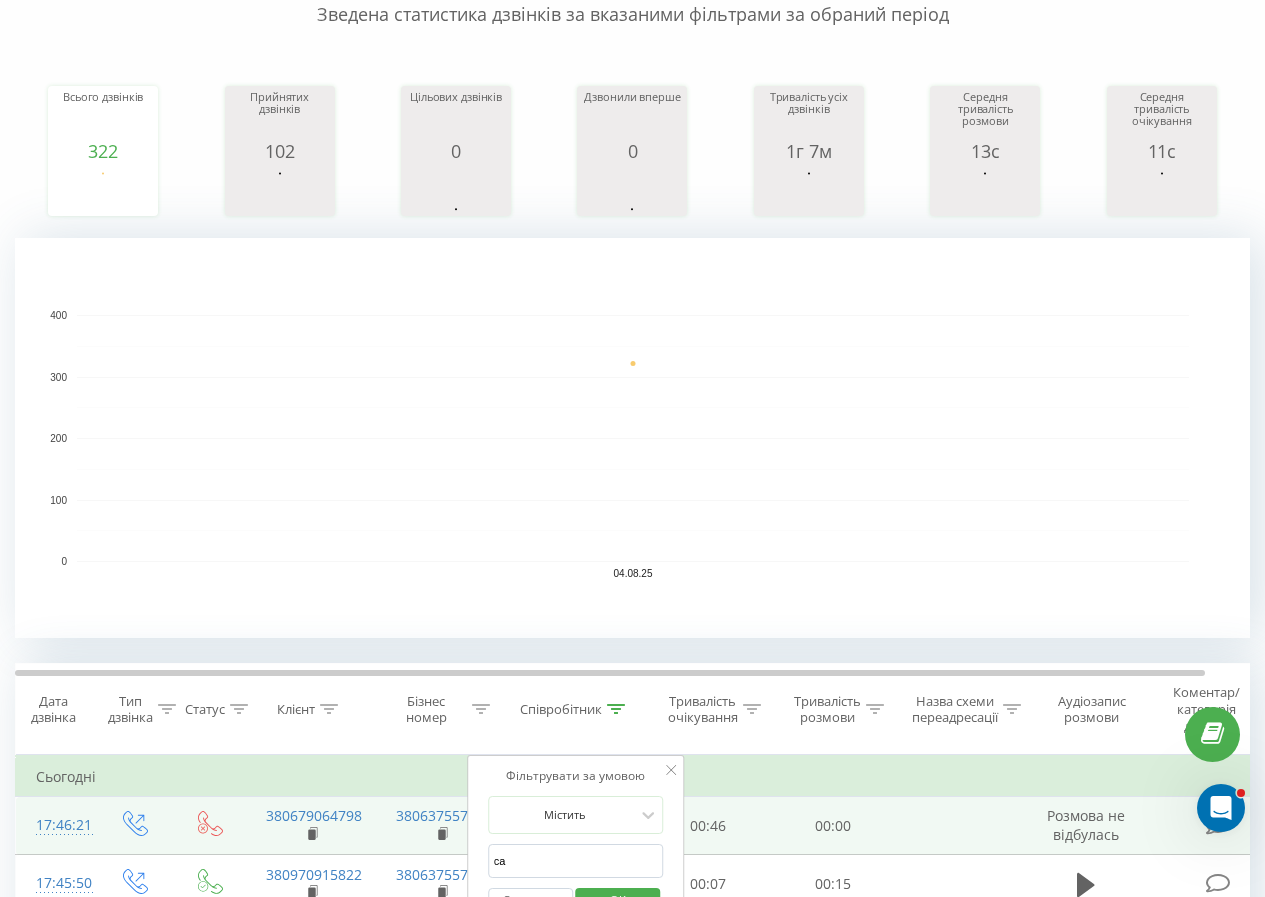 type on "[LAST]" 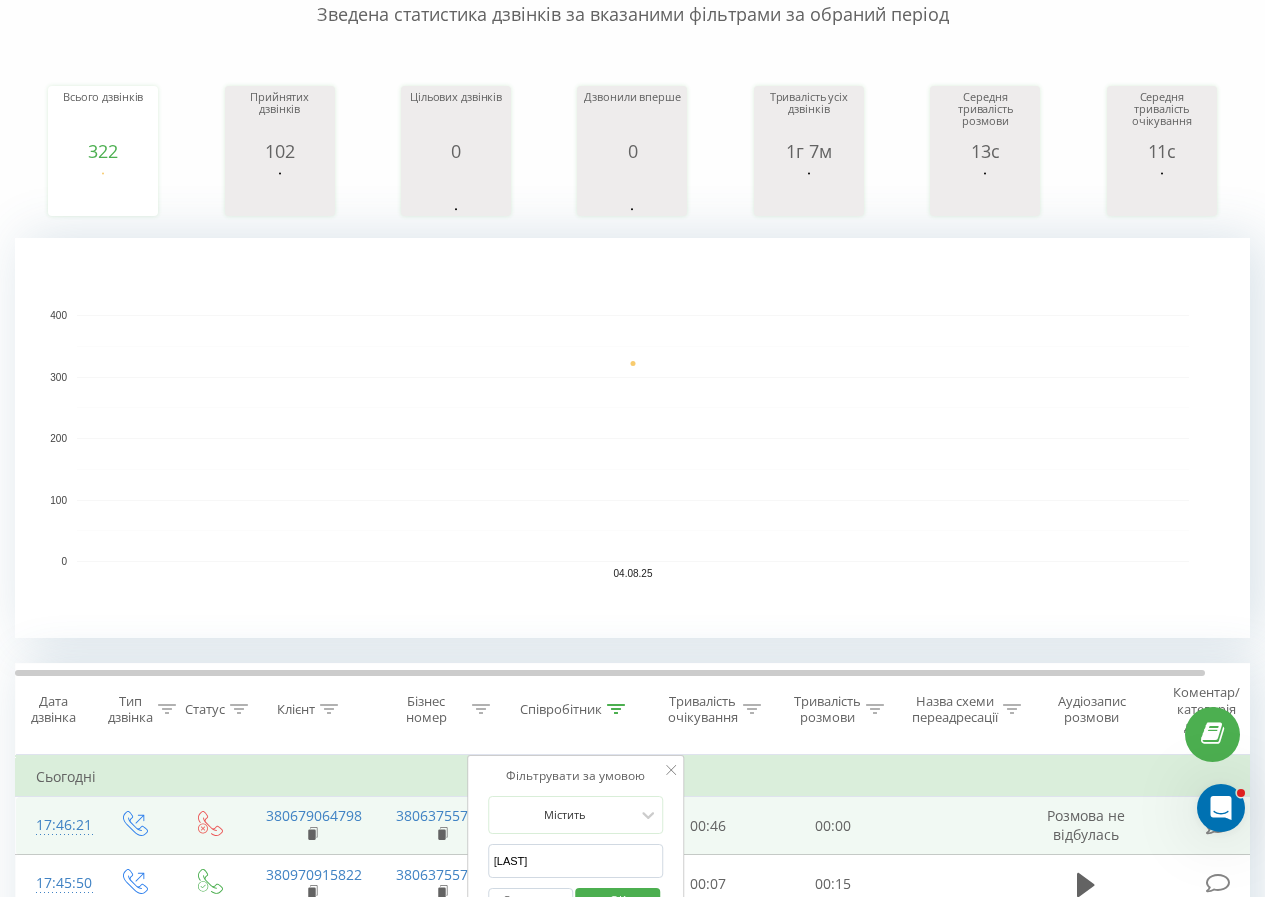 click on "OK" at bounding box center [618, 900] 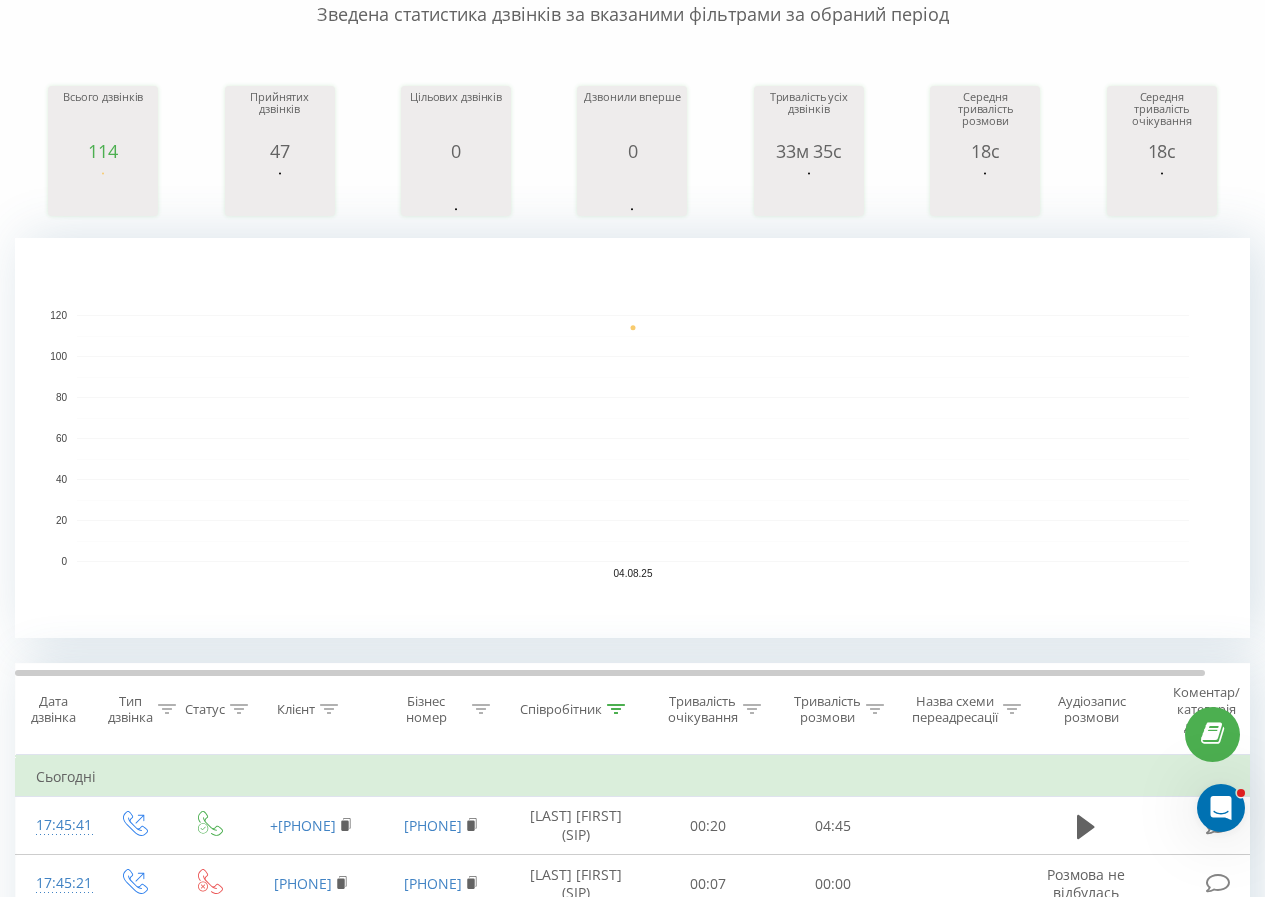 click 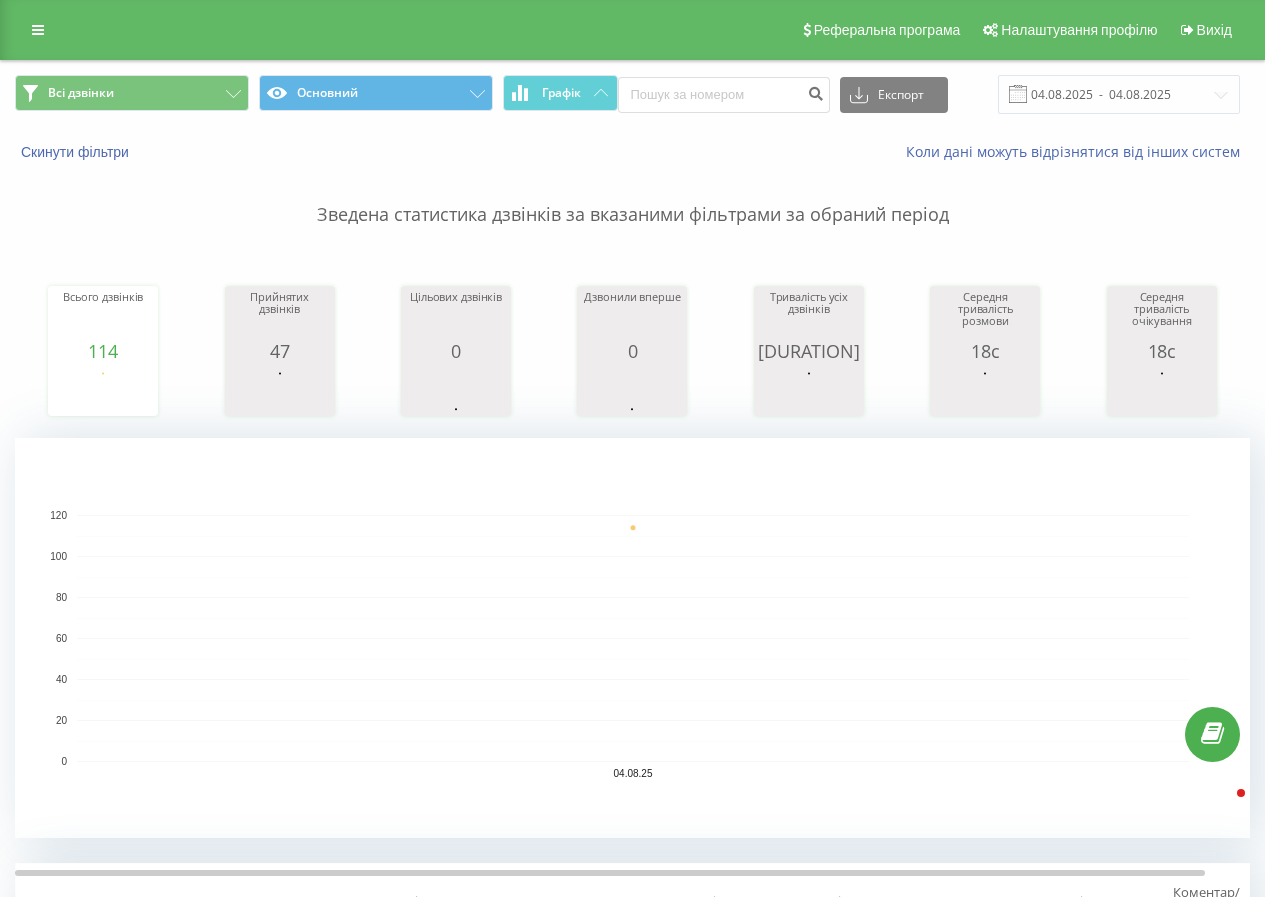 scroll, scrollTop: 0, scrollLeft: 0, axis: both 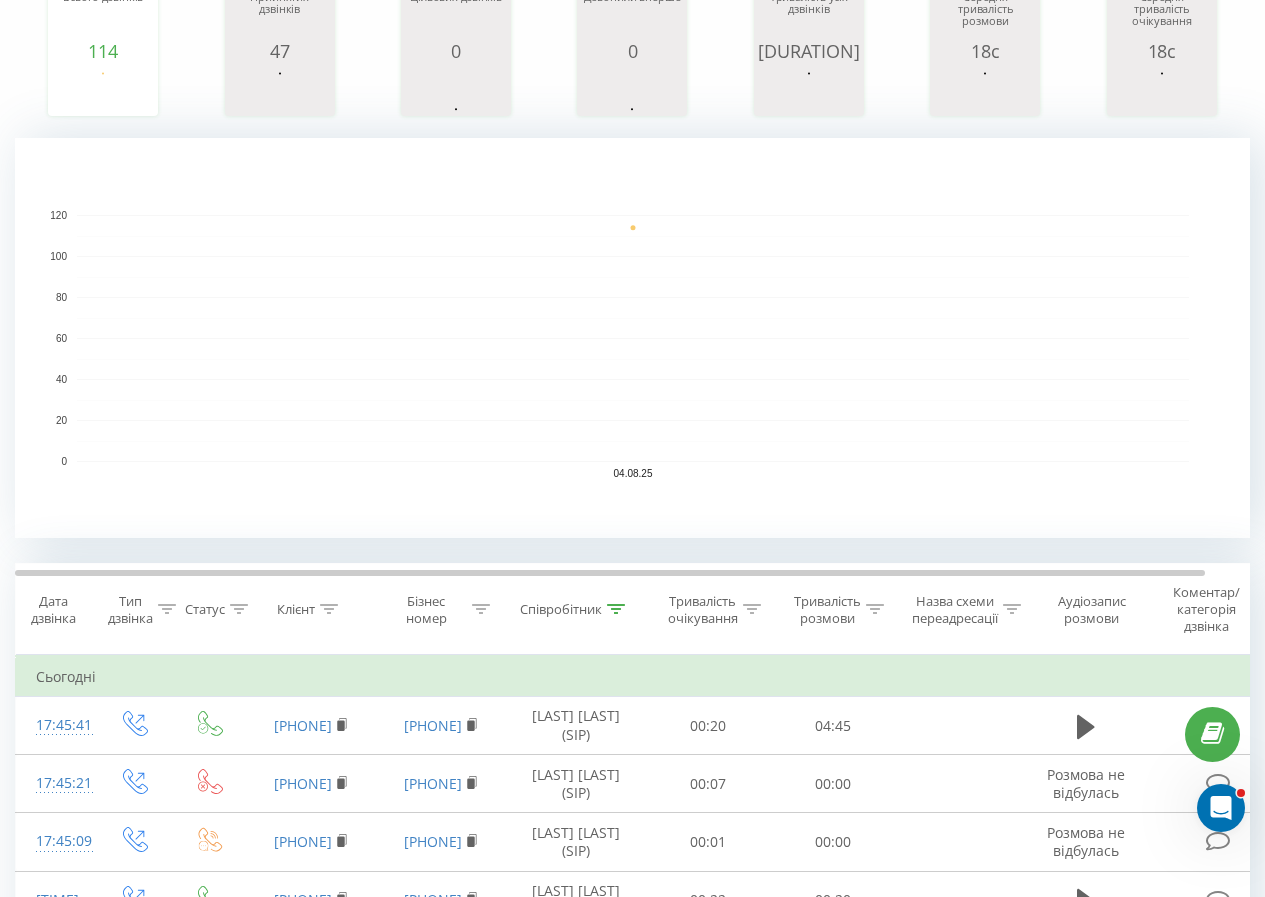 click on "Співробітник" at bounding box center [576, 609] 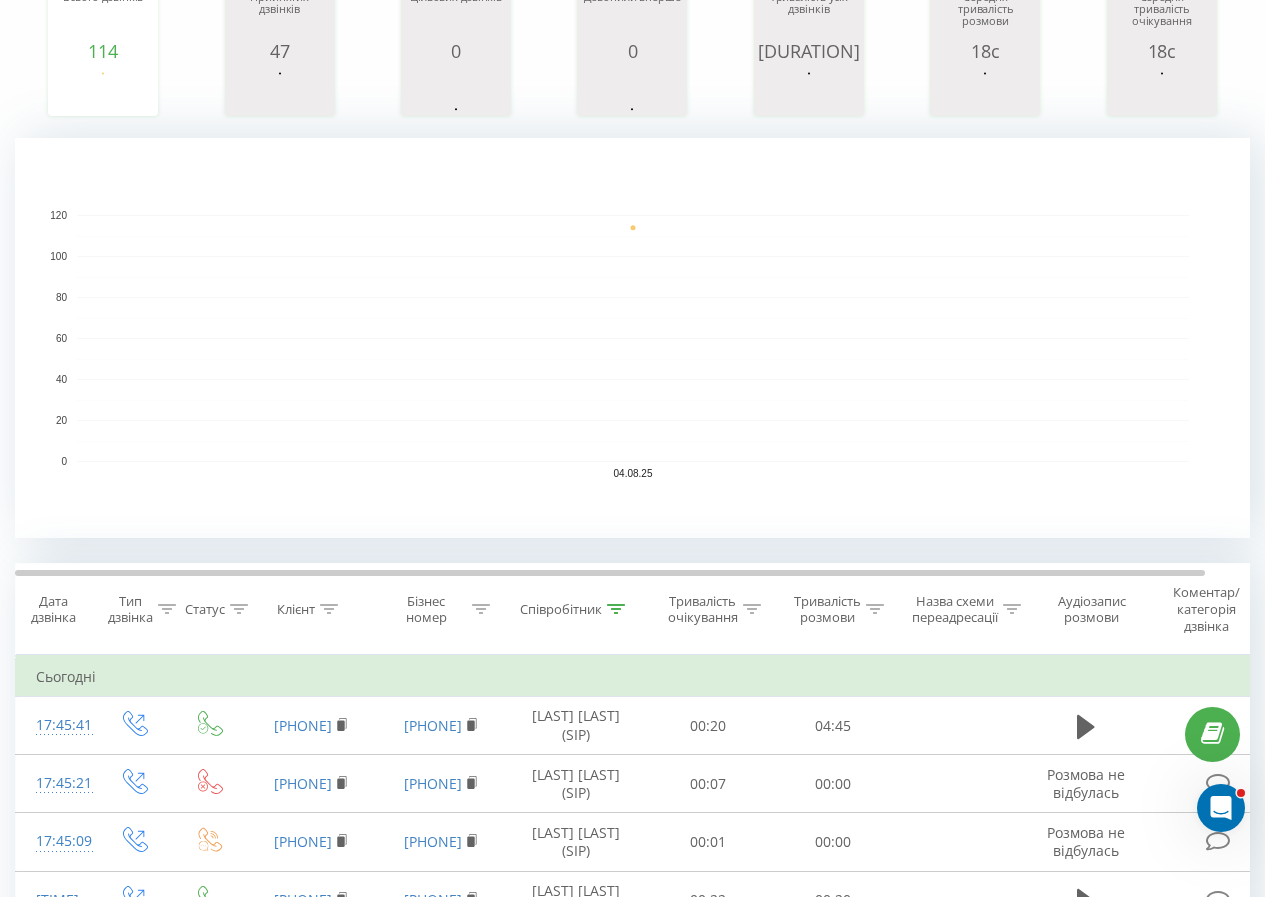 click 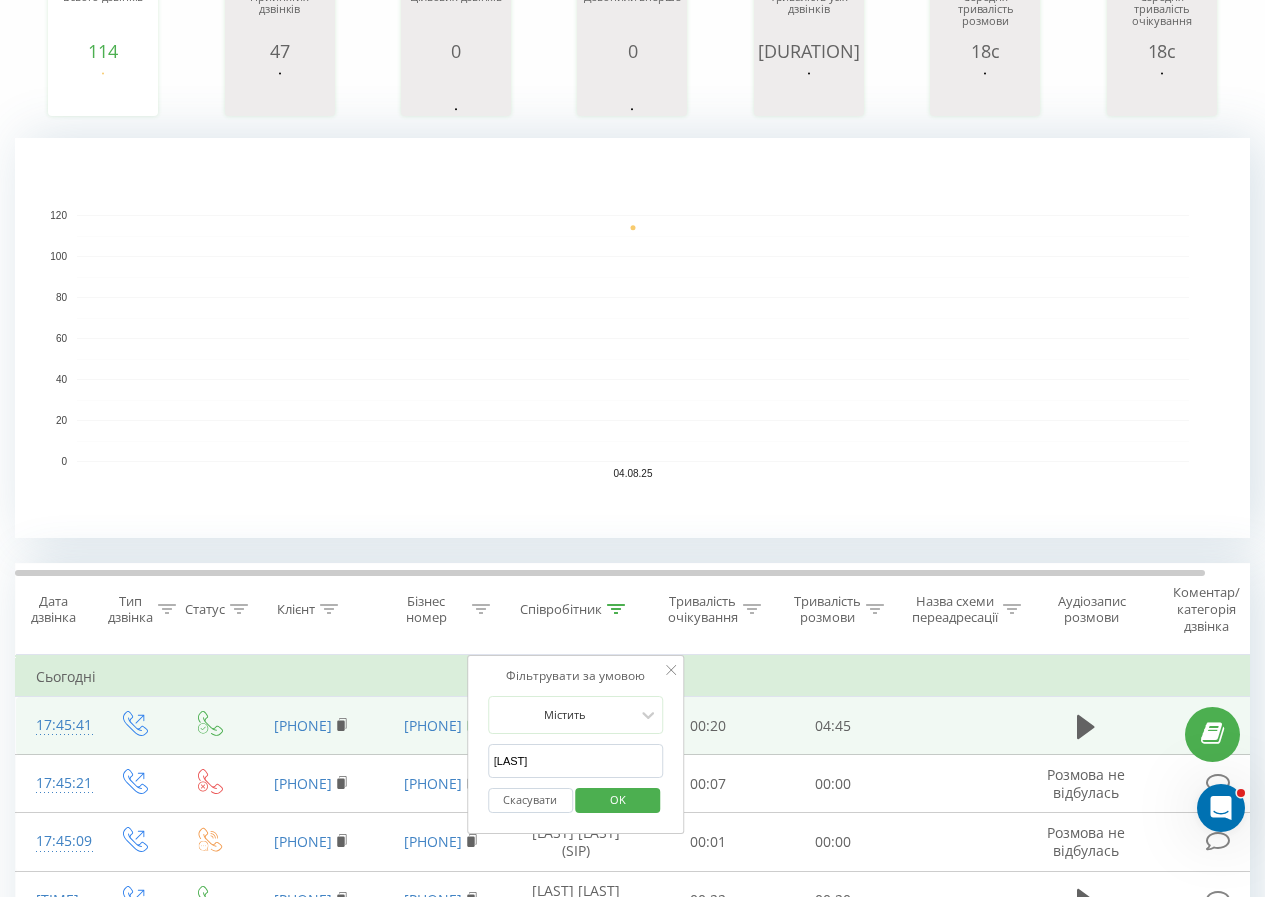 drag, startPoint x: 569, startPoint y: 749, endPoint x: 444, endPoint y: 732, distance: 126.1507 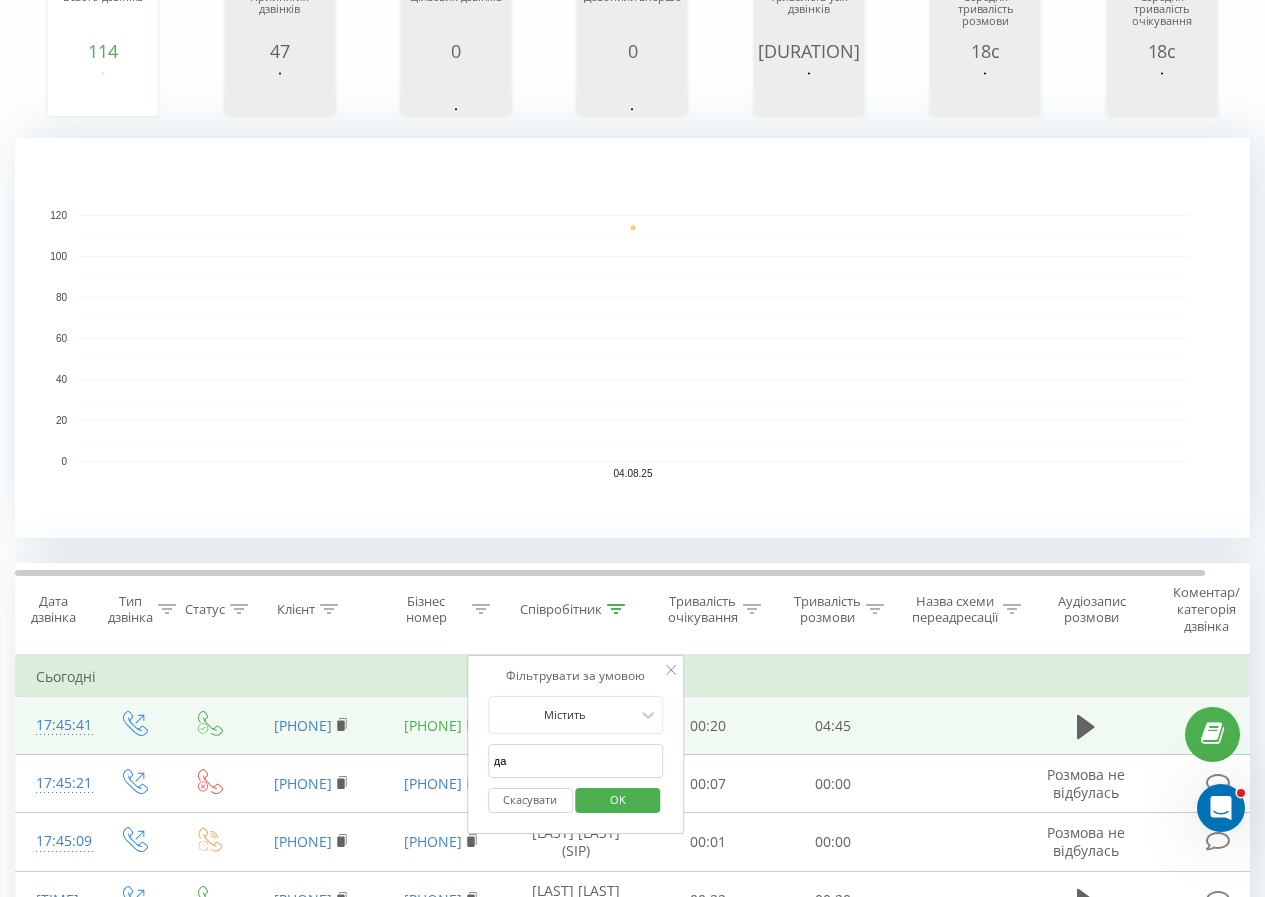 type on "д" 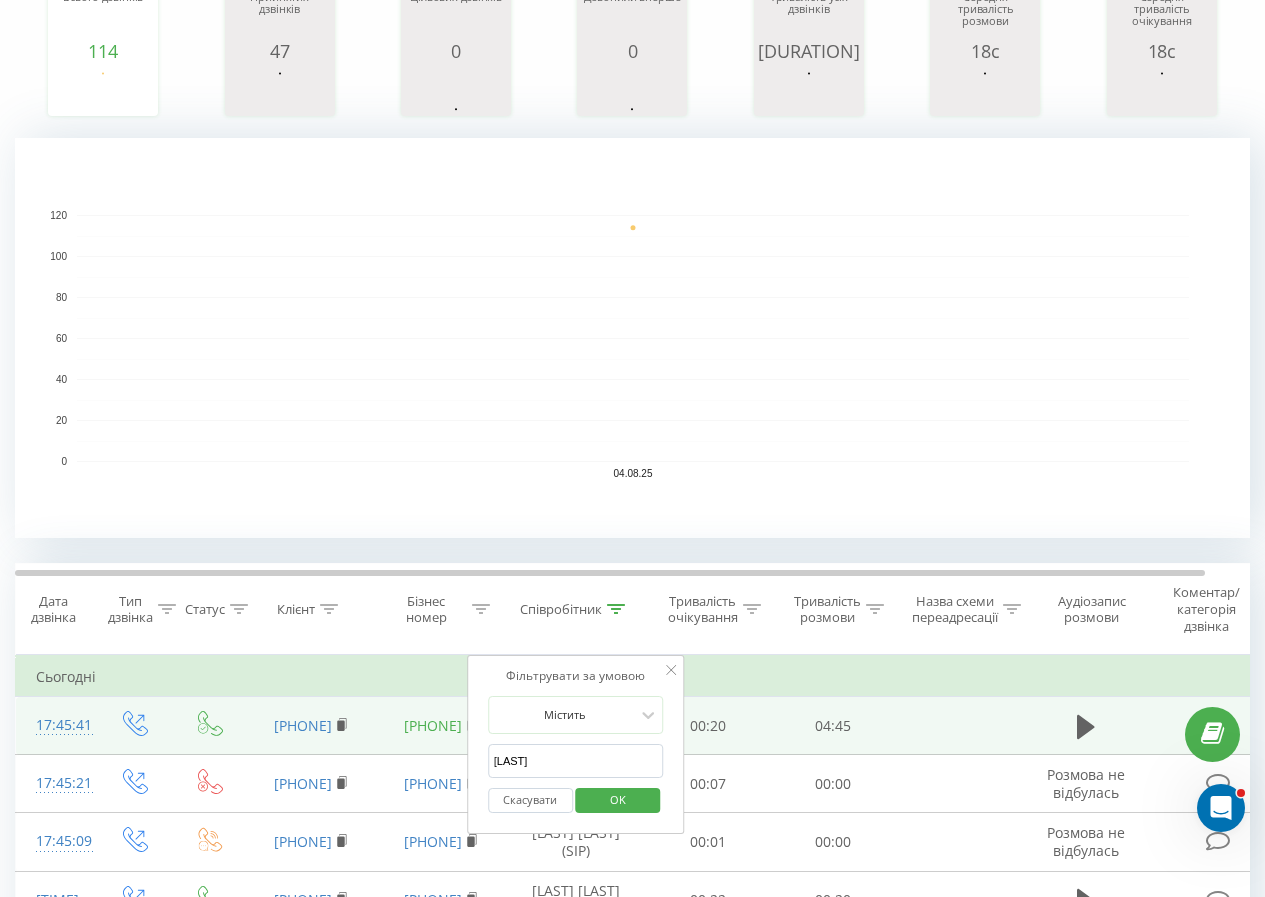 type on "тичина" 